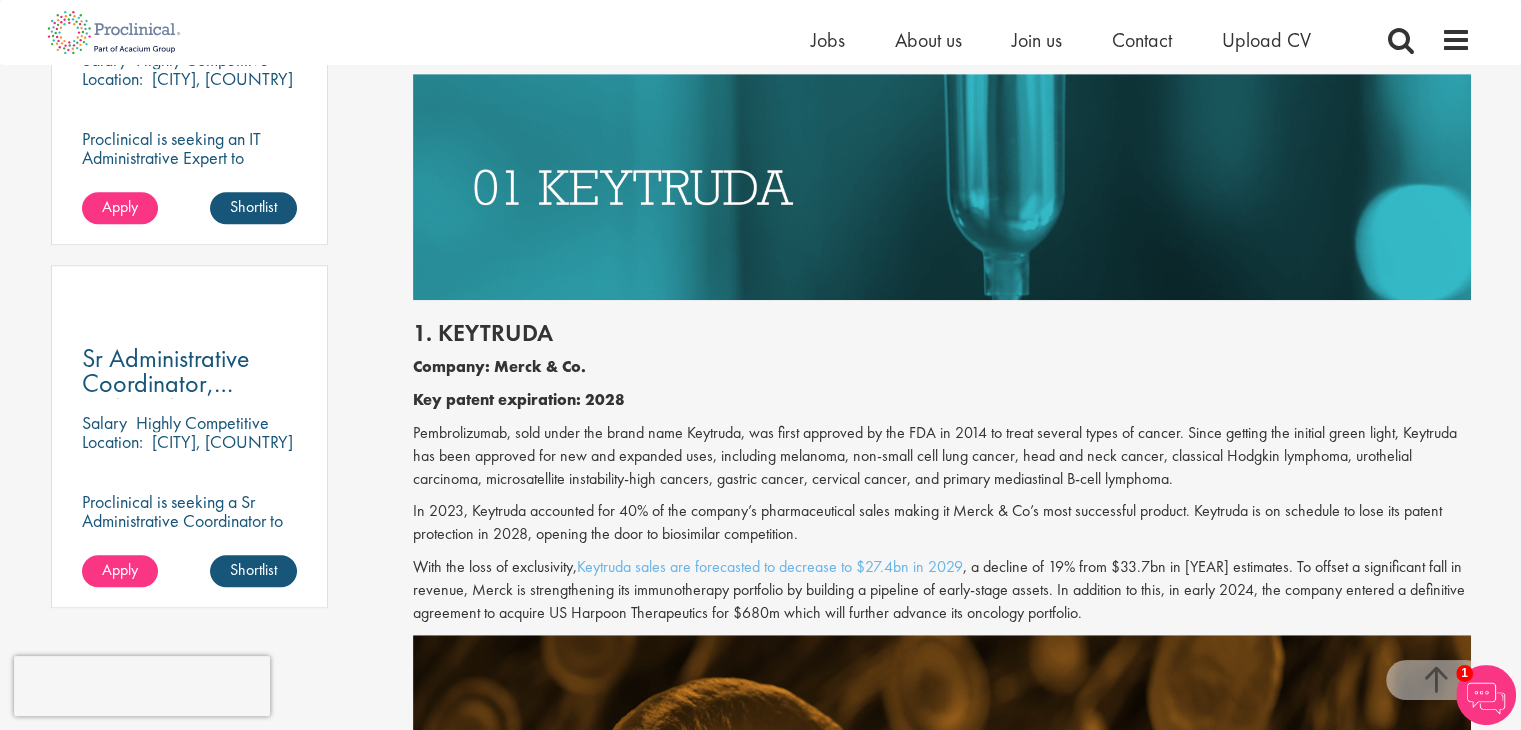 scroll, scrollTop: 0, scrollLeft: 0, axis: both 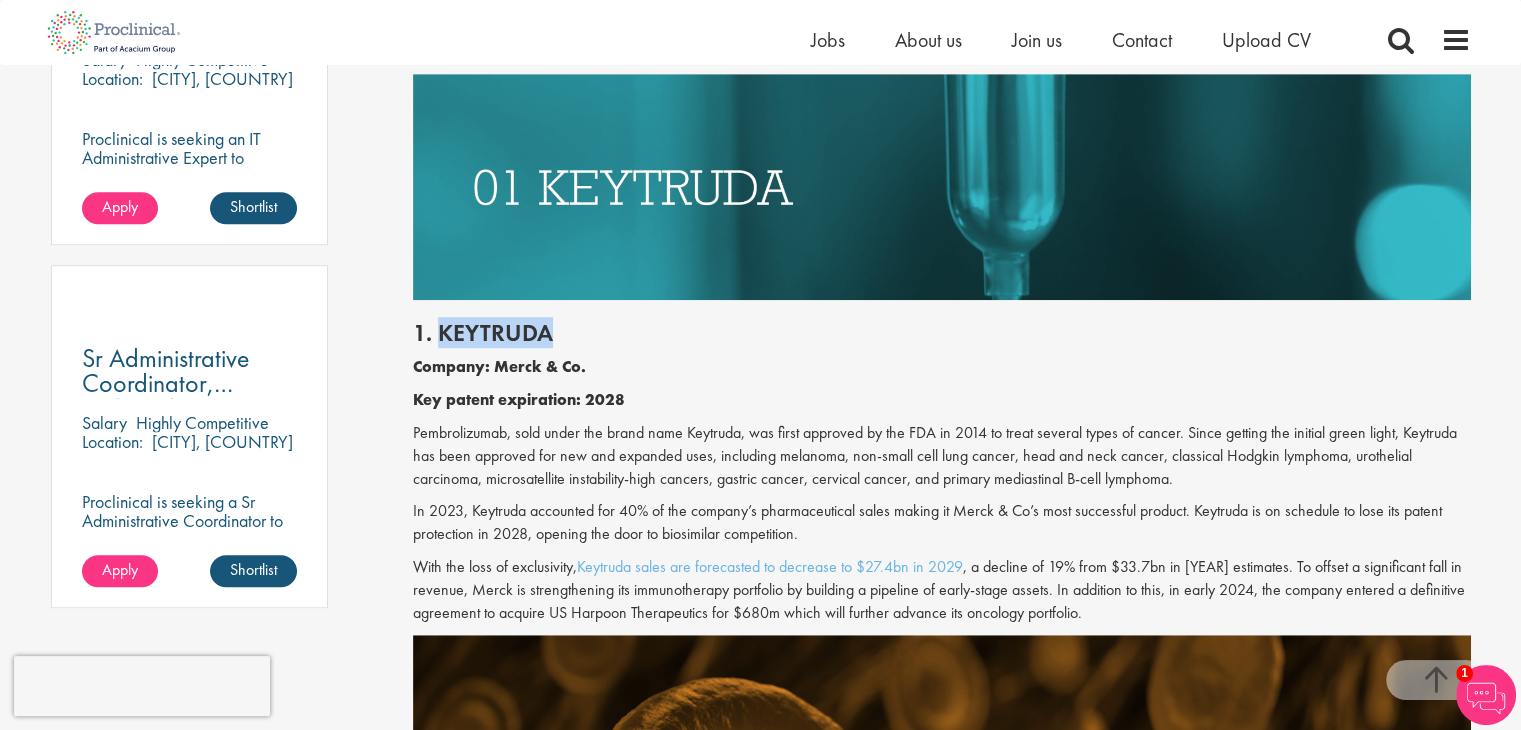 drag, startPoint x: 439, startPoint y: 340, endPoint x: 553, endPoint y: 341, distance: 114.00439 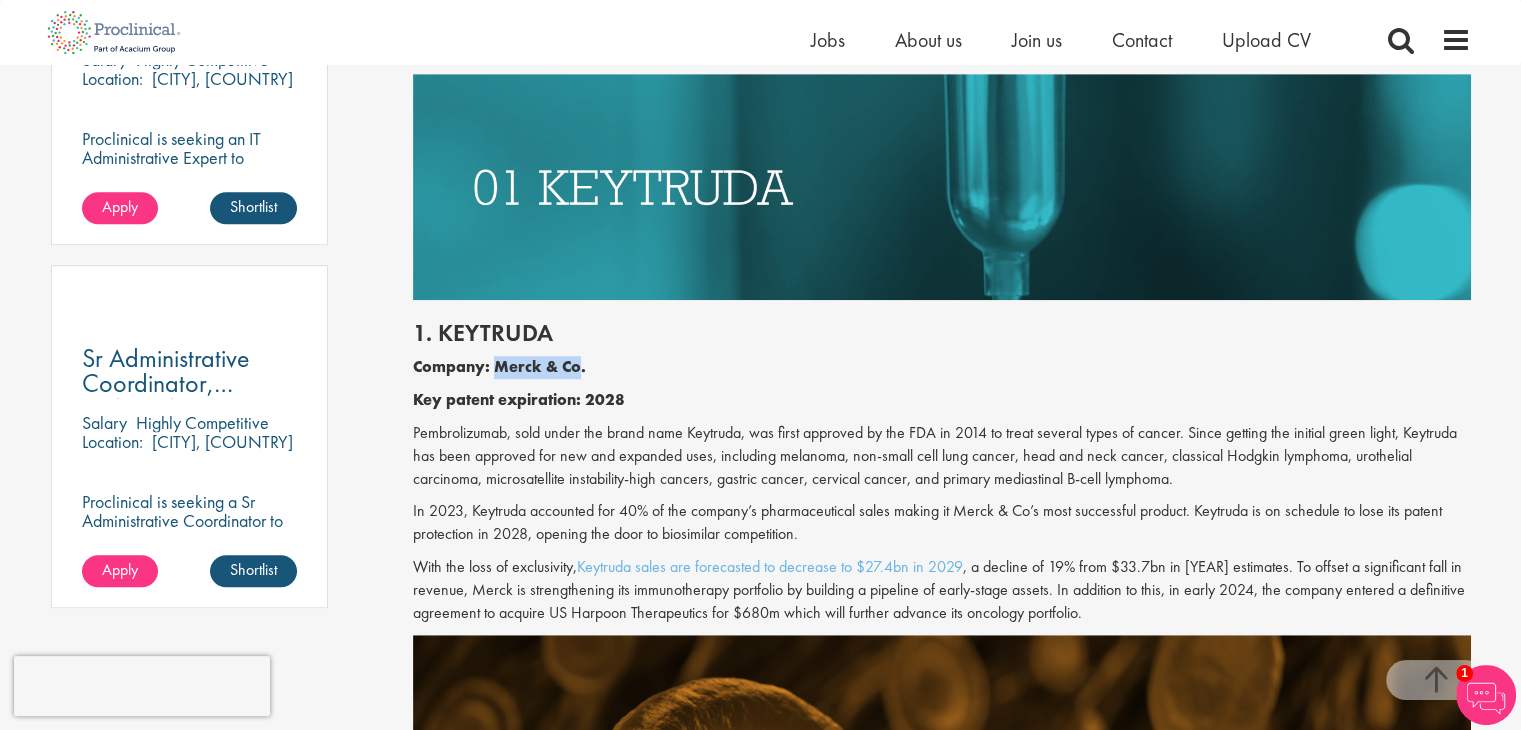 drag, startPoint x: 495, startPoint y: 365, endPoint x: 575, endPoint y: 377, distance: 80.895 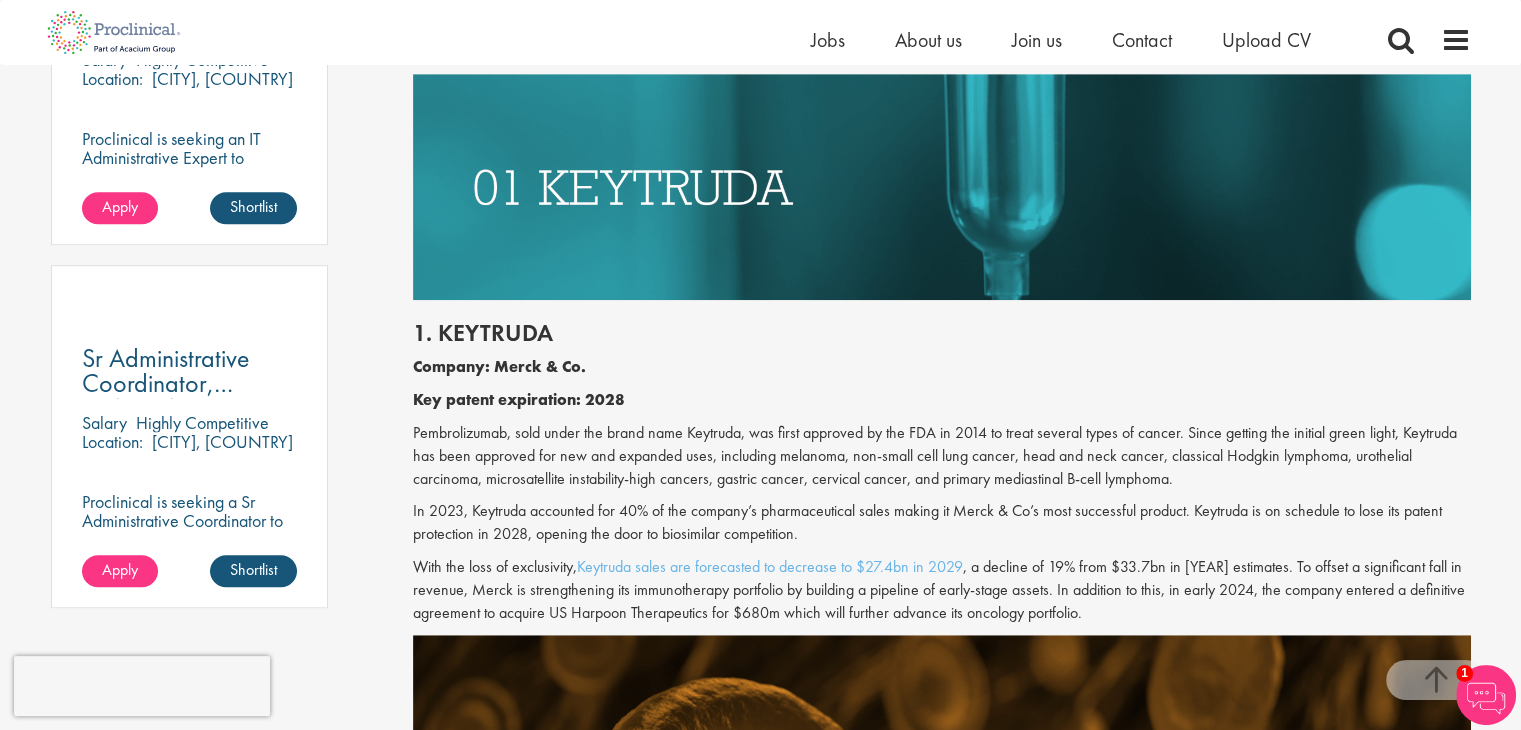 click on "1. Keytruda
Company: Merck & Co.
Key patent expiration: [YEAR]
Pembrolizumab, sold under the brand name Keytruda, was first approved by the FDA in 2014 to treat several types of cancer. Since getting the initial green light, Keytruda has been approved for new and expanded uses, including melanoma, non-small cell lung cancer, head and neck cancer, classical Hodgkin lymphoma, urothelial carcinoma, microsatellite instability-high cancers, gastric cancer, cervical cancer, and primary mediastinal B-cell lymphoma.
In 2023, Keytruda accounted for 40% of the company’s pharmaceutical sales making it Merck & Co’s most successful product. Keytruda is on schedule to lose its patent protection in [YEAR], opening the door to biosimilar competition.
With the loss of exclusivity,  Keytruda sales are forecasted to decrease to $27.4bn in [YEAR]" at bounding box center (942, 467) 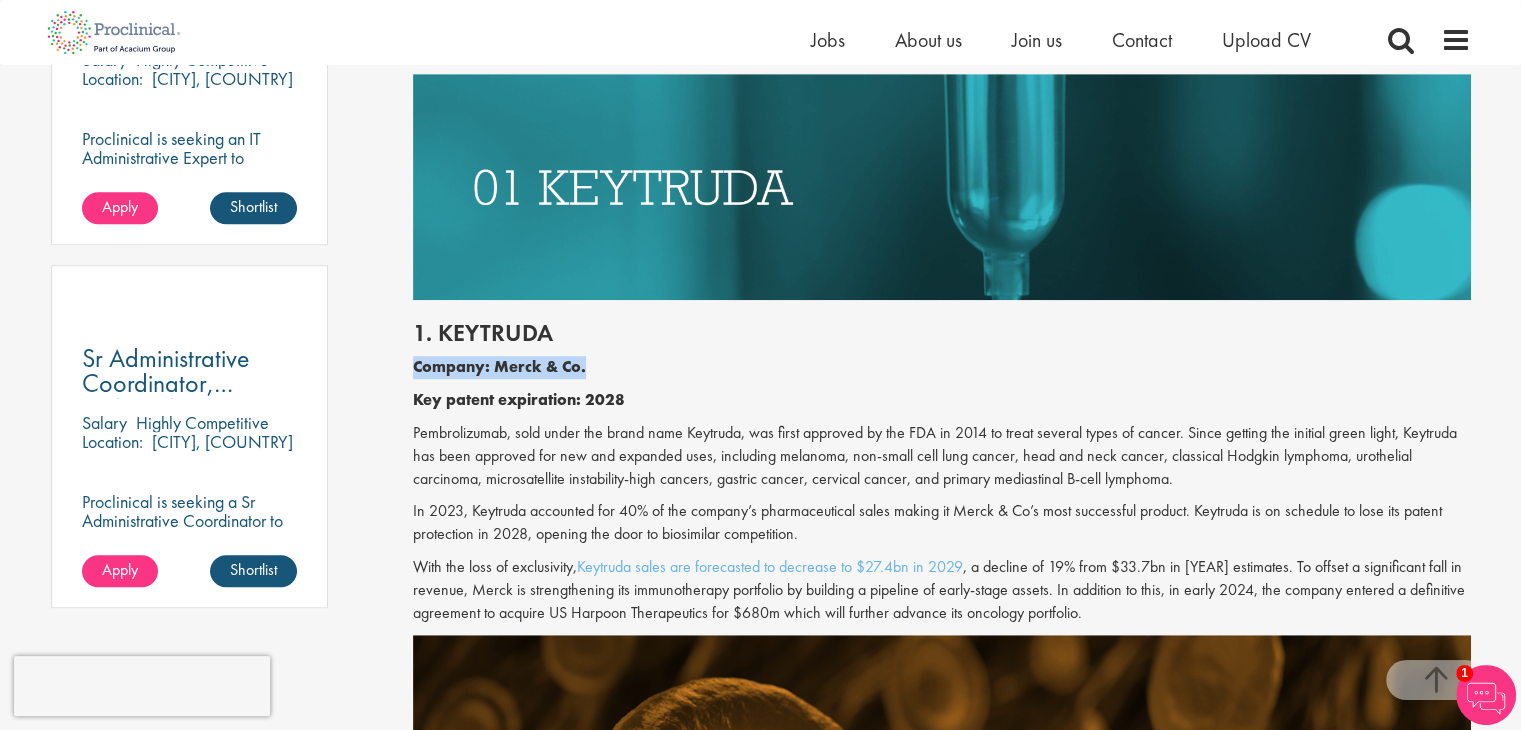 drag, startPoint x: 417, startPoint y: 369, endPoint x: 581, endPoint y: 371, distance: 164.01219 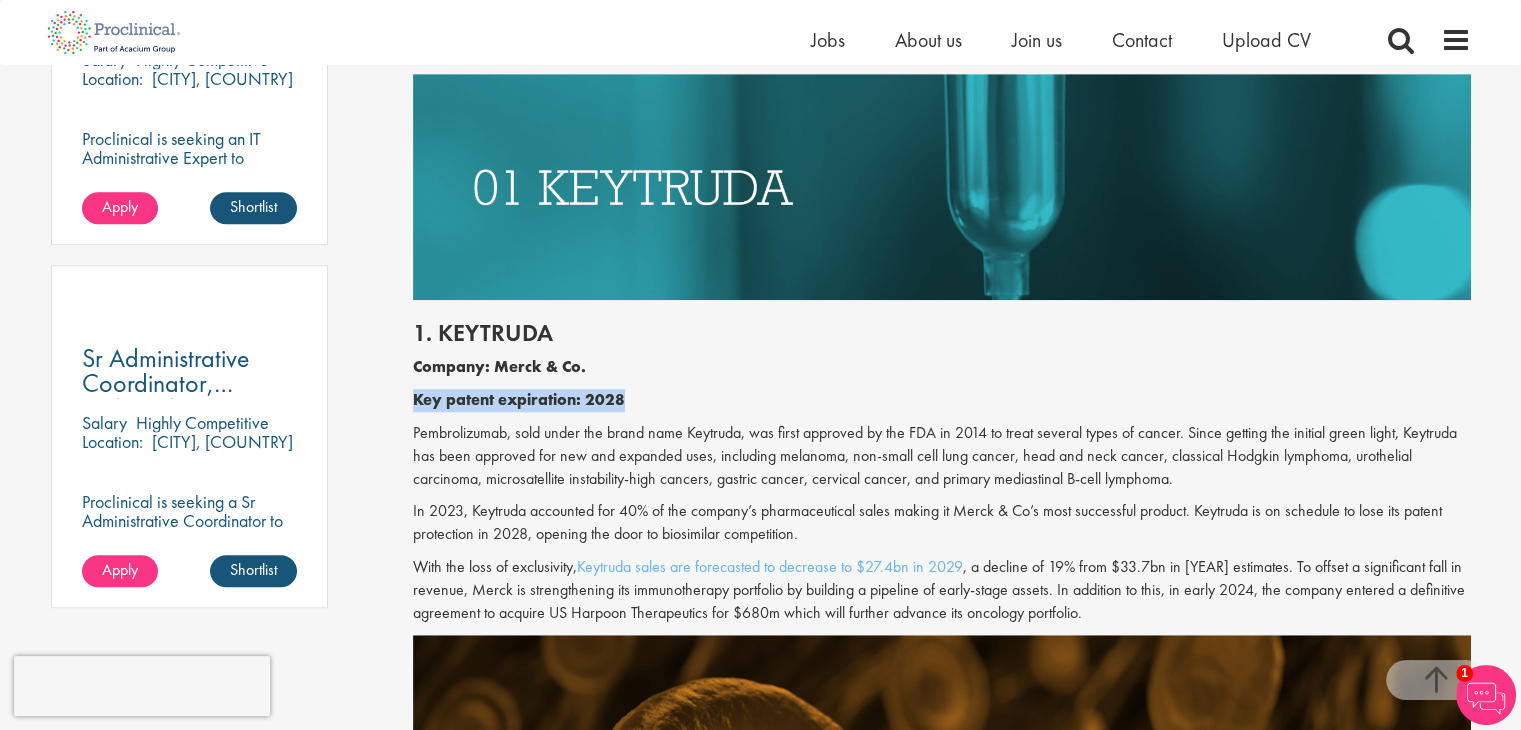 drag, startPoint x: 416, startPoint y: 405, endPoint x: 632, endPoint y: 402, distance: 216.02083 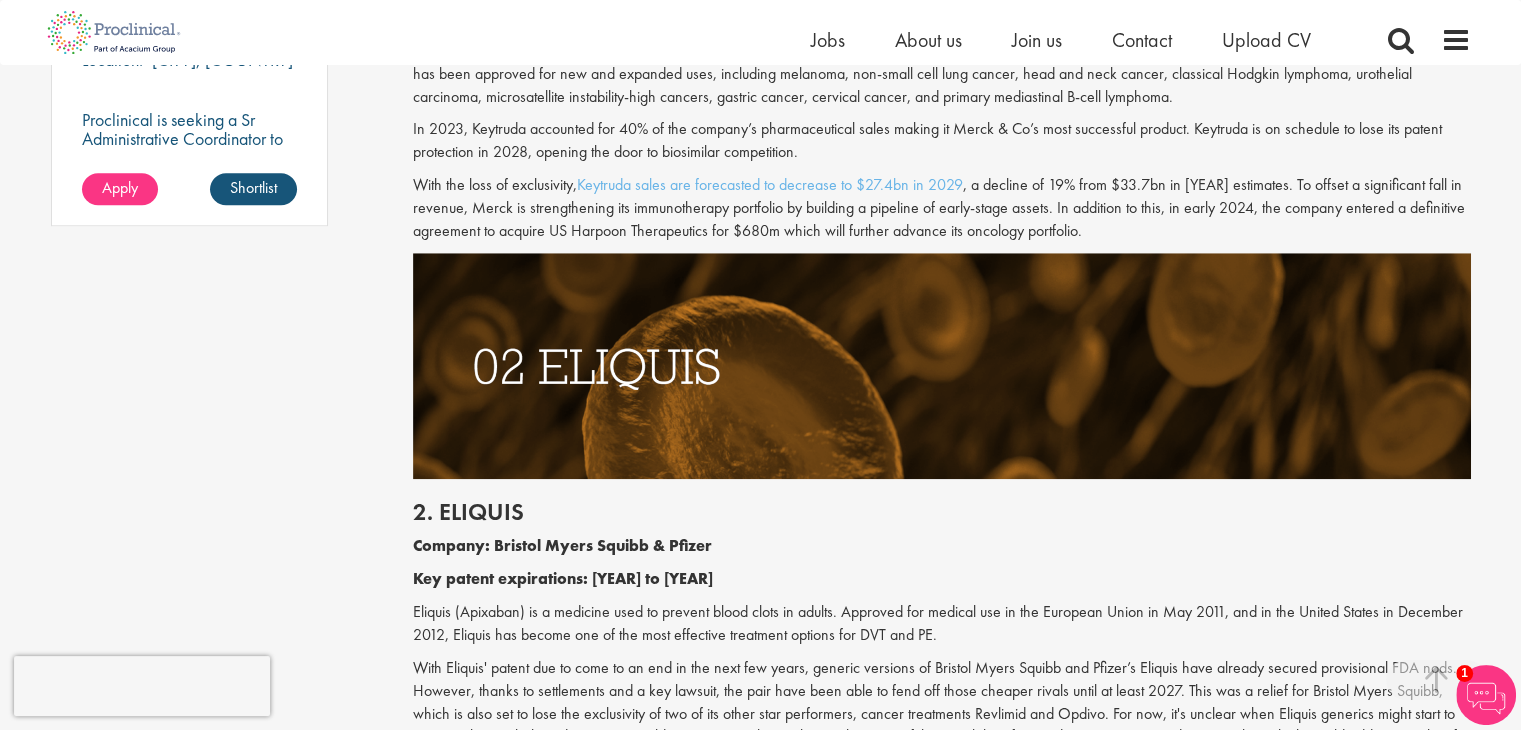 scroll, scrollTop: 1700, scrollLeft: 0, axis: vertical 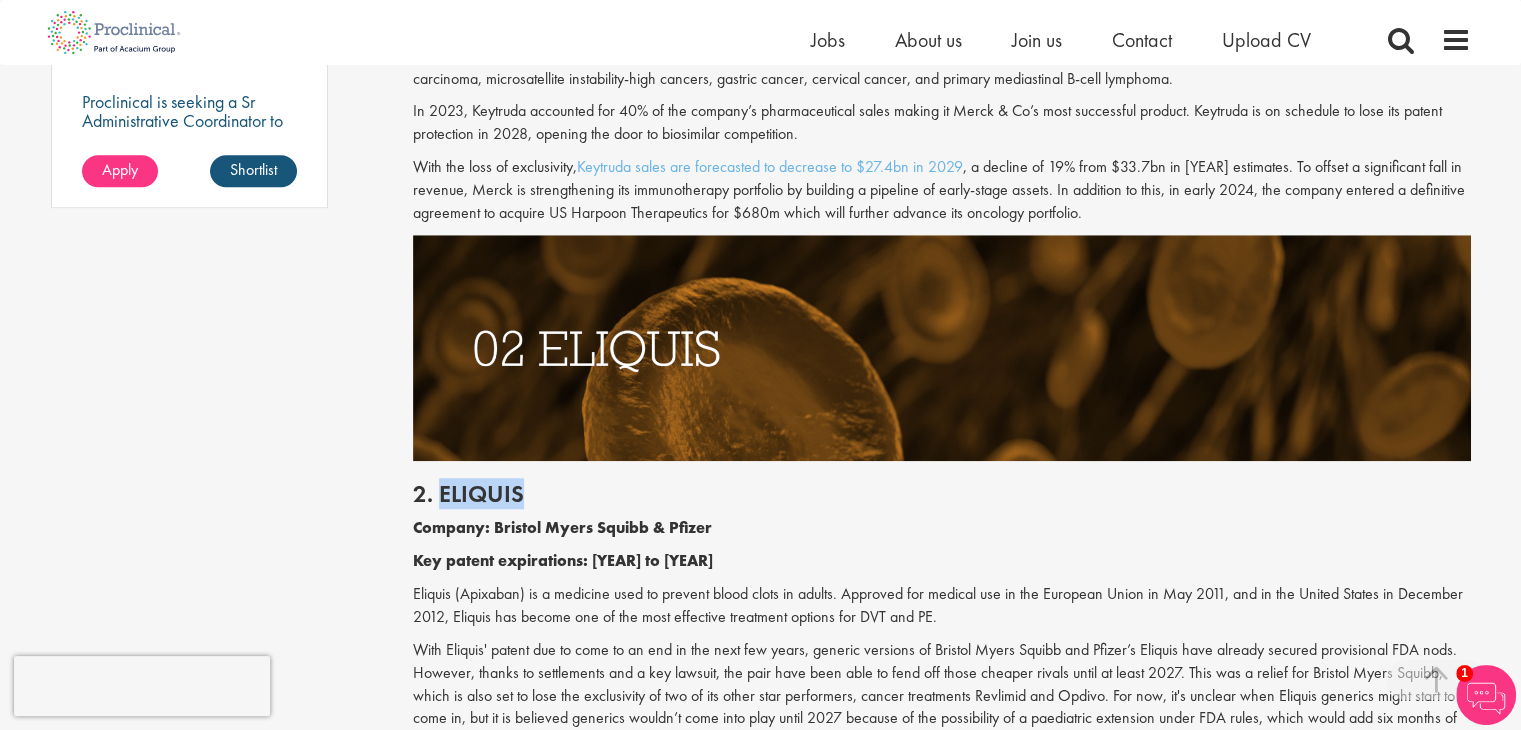 drag, startPoint x: 440, startPoint y: 496, endPoint x: 520, endPoint y: 501, distance: 80.1561 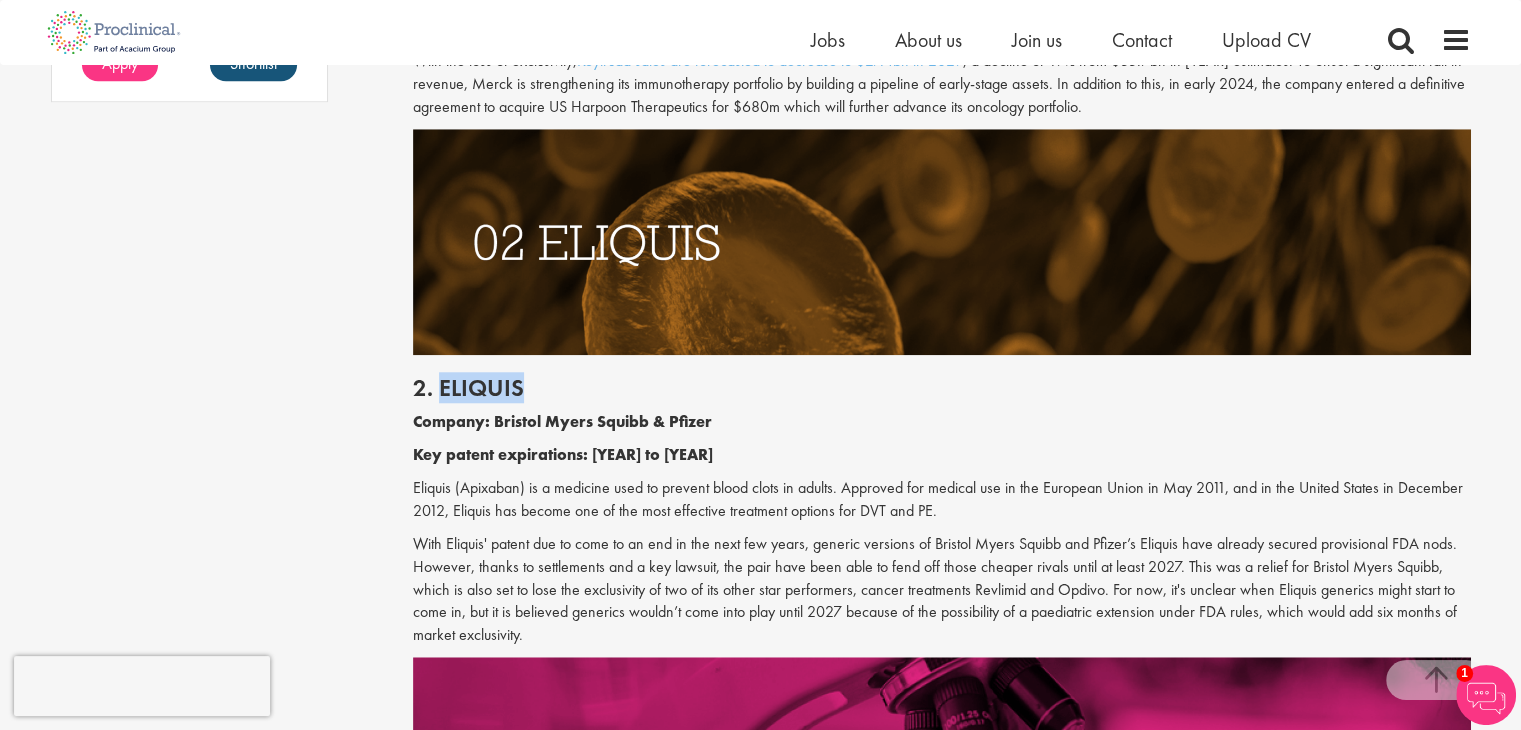 scroll, scrollTop: 1900, scrollLeft: 0, axis: vertical 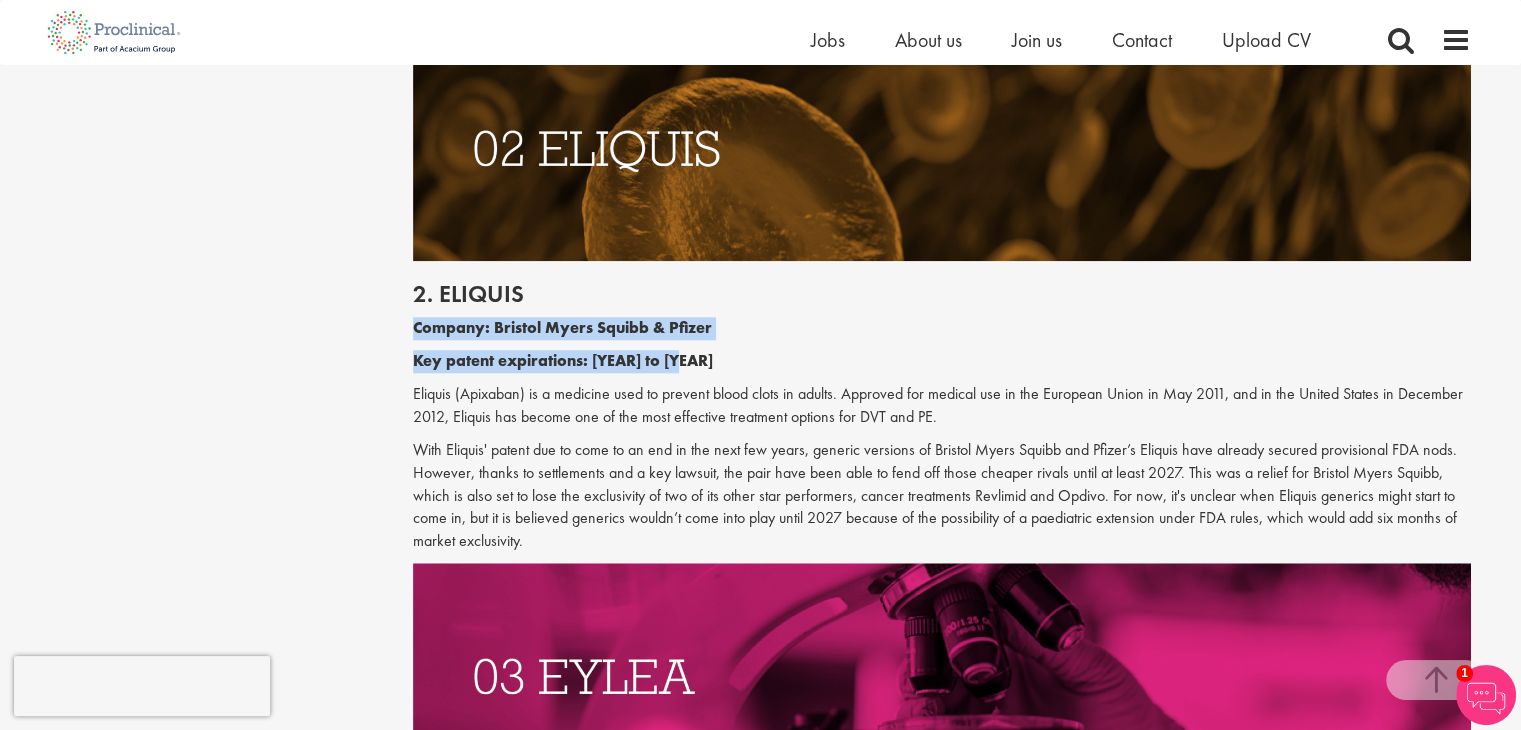 drag, startPoint x: 415, startPoint y: 330, endPoint x: 696, endPoint y: 356, distance: 282.2003 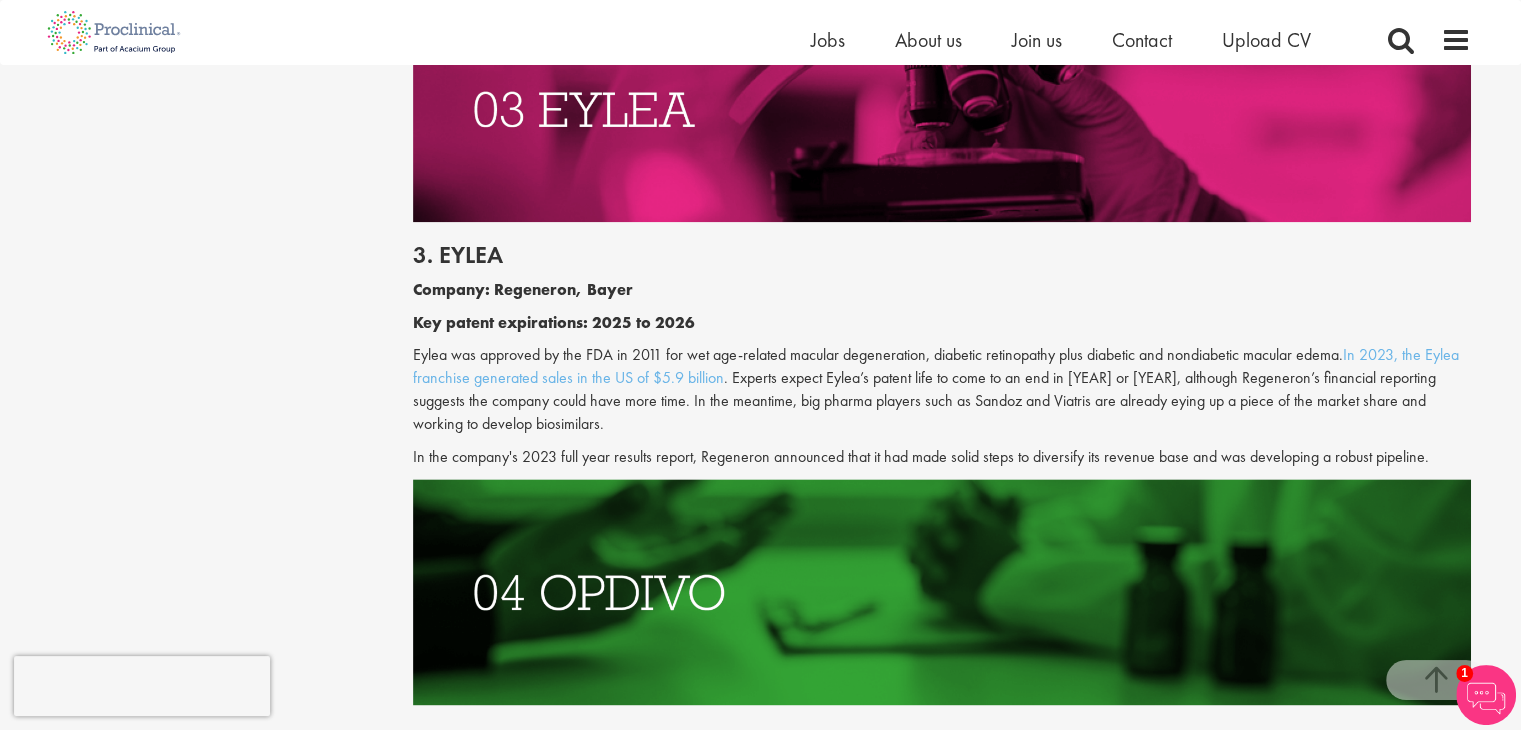 scroll, scrollTop: 2500, scrollLeft: 0, axis: vertical 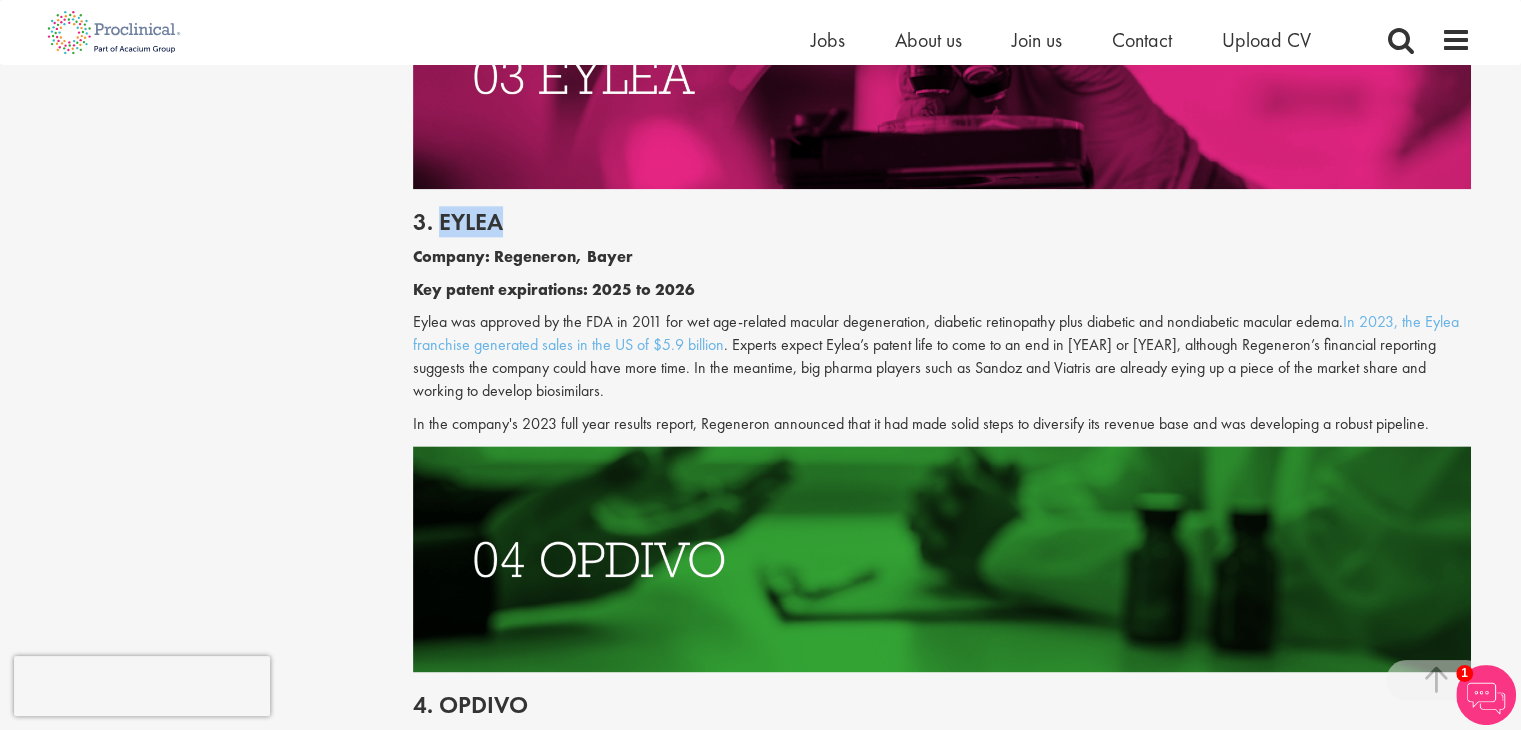 drag, startPoint x: 440, startPoint y: 209, endPoint x: 524, endPoint y: 225, distance: 85.51023 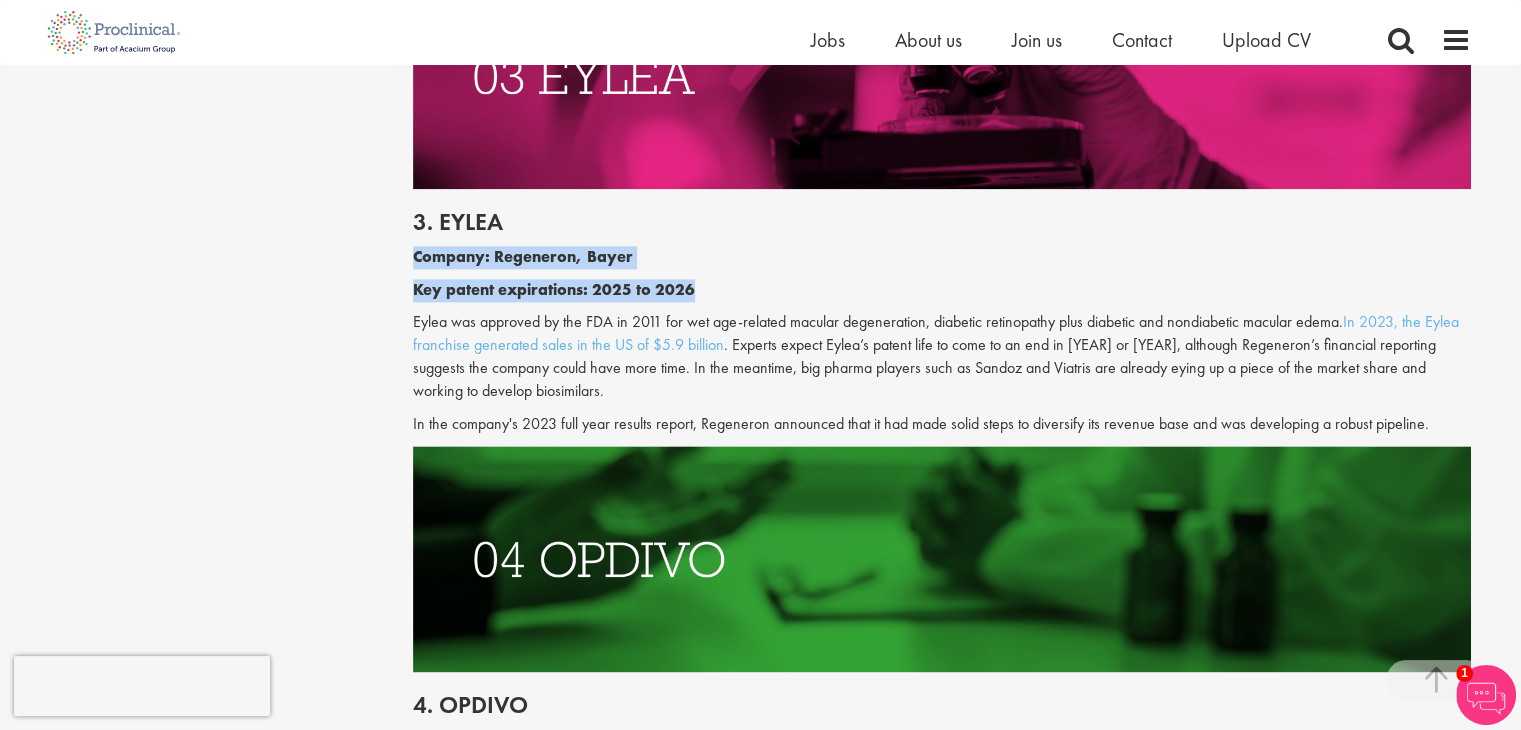 drag, startPoint x: 416, startPoint y: 261, endPoint x: 702, endPoint y: 288, distance: 287.27164 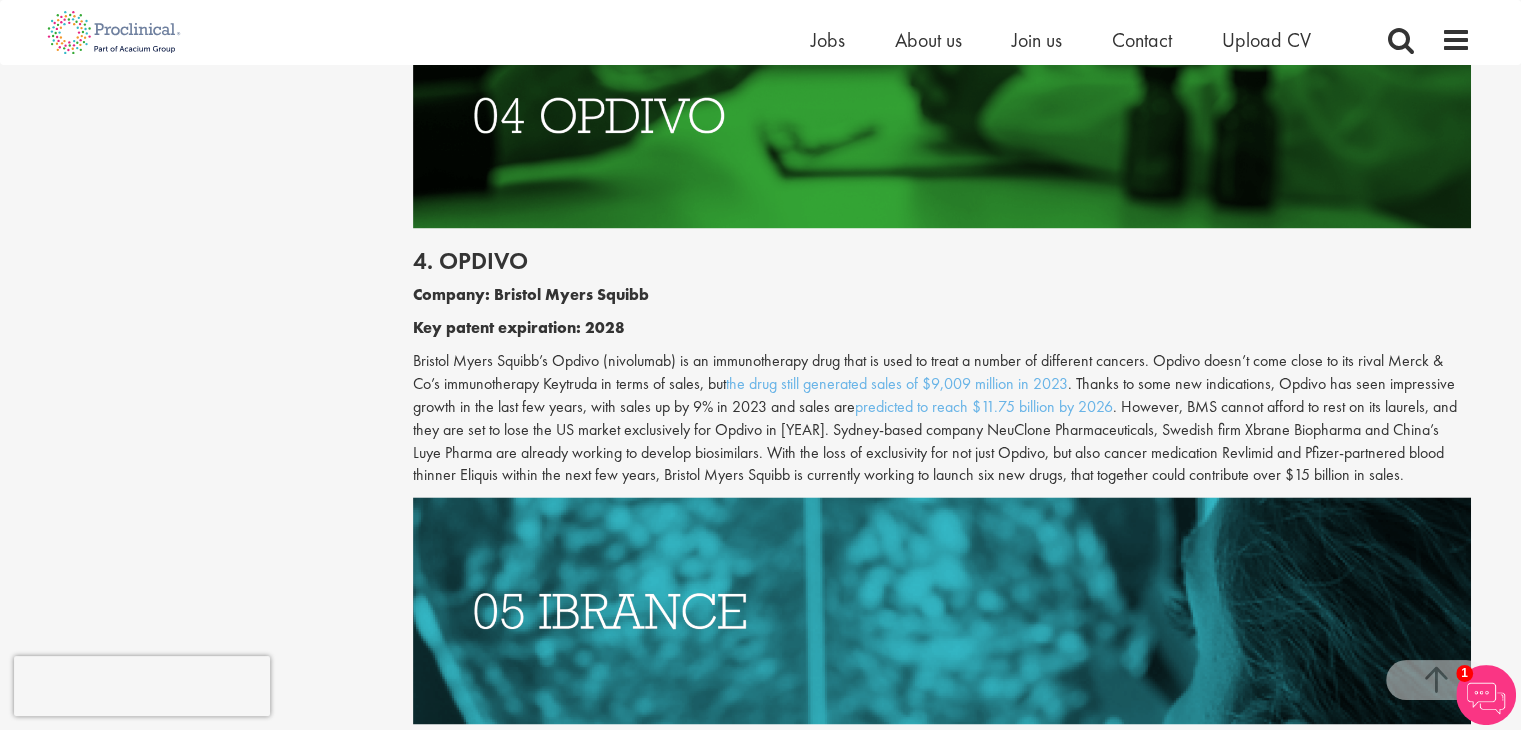 scroll, scrollTop: 3000, scrollLeft: 0, axis: vertical 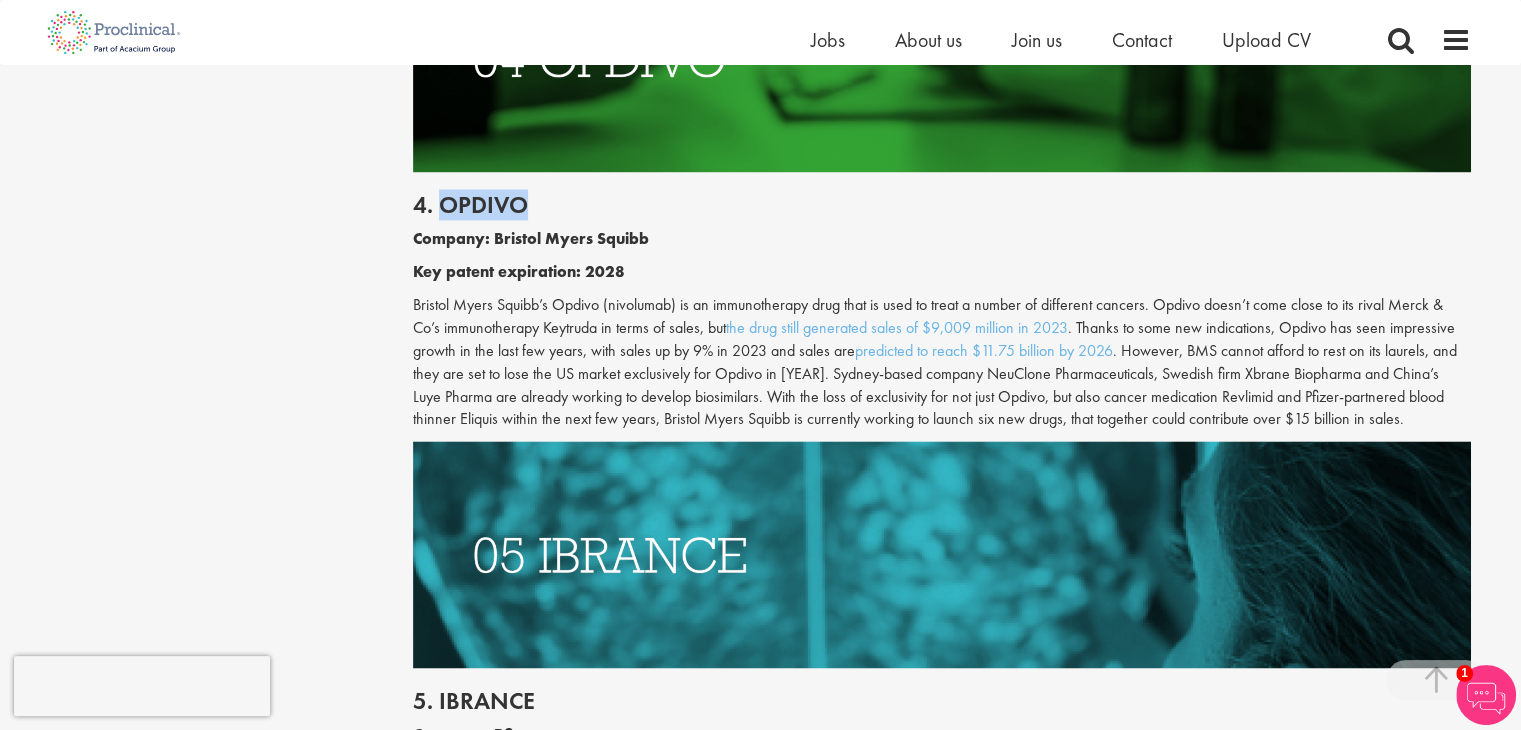 drag, startPoint x: 439, startPoint y: 202, endPoint x: 522, endPoint y: 217, distance: 84.34453 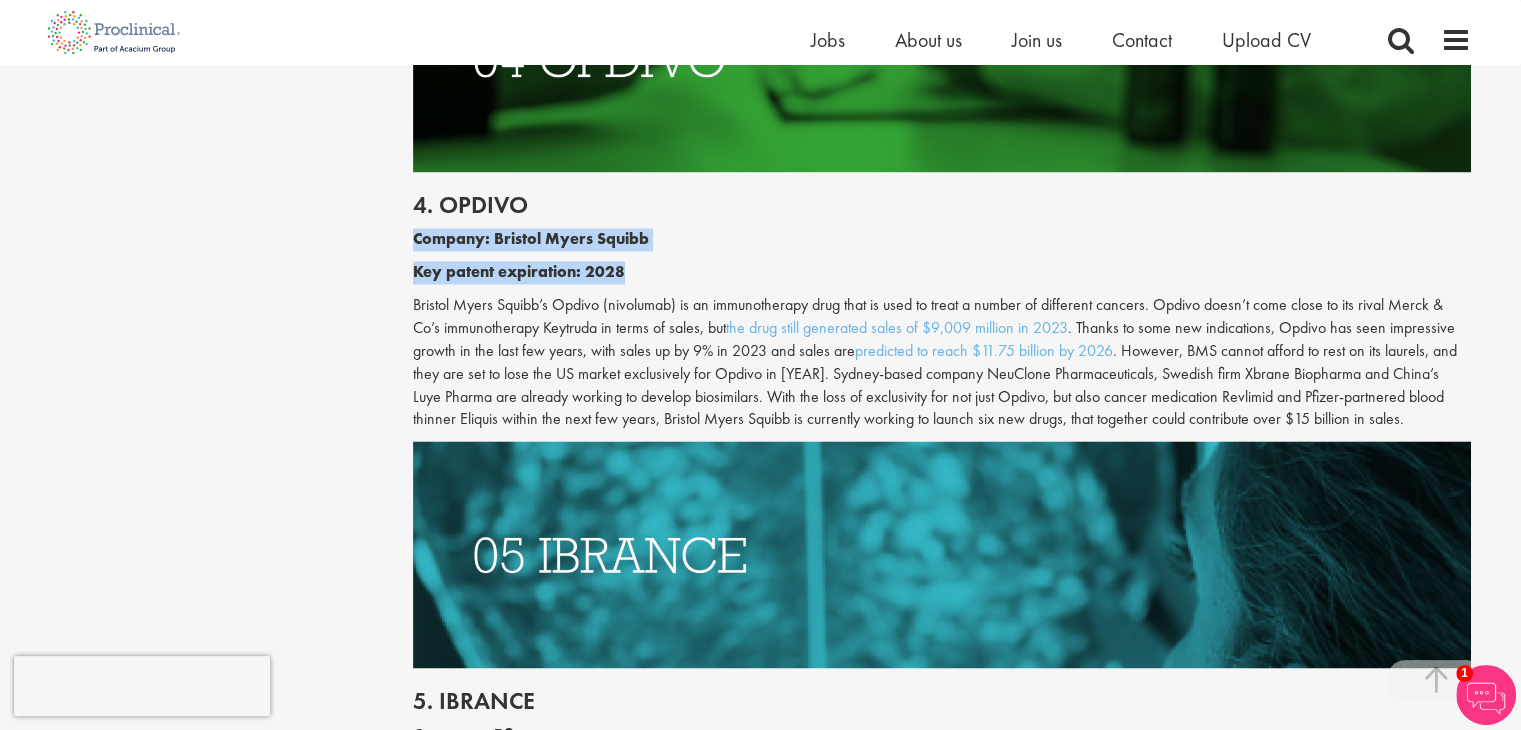 drag, startPoint x: 413, startPoint y: 240, endPoint x: 622, endPoint y: 266, distance: 210.61102 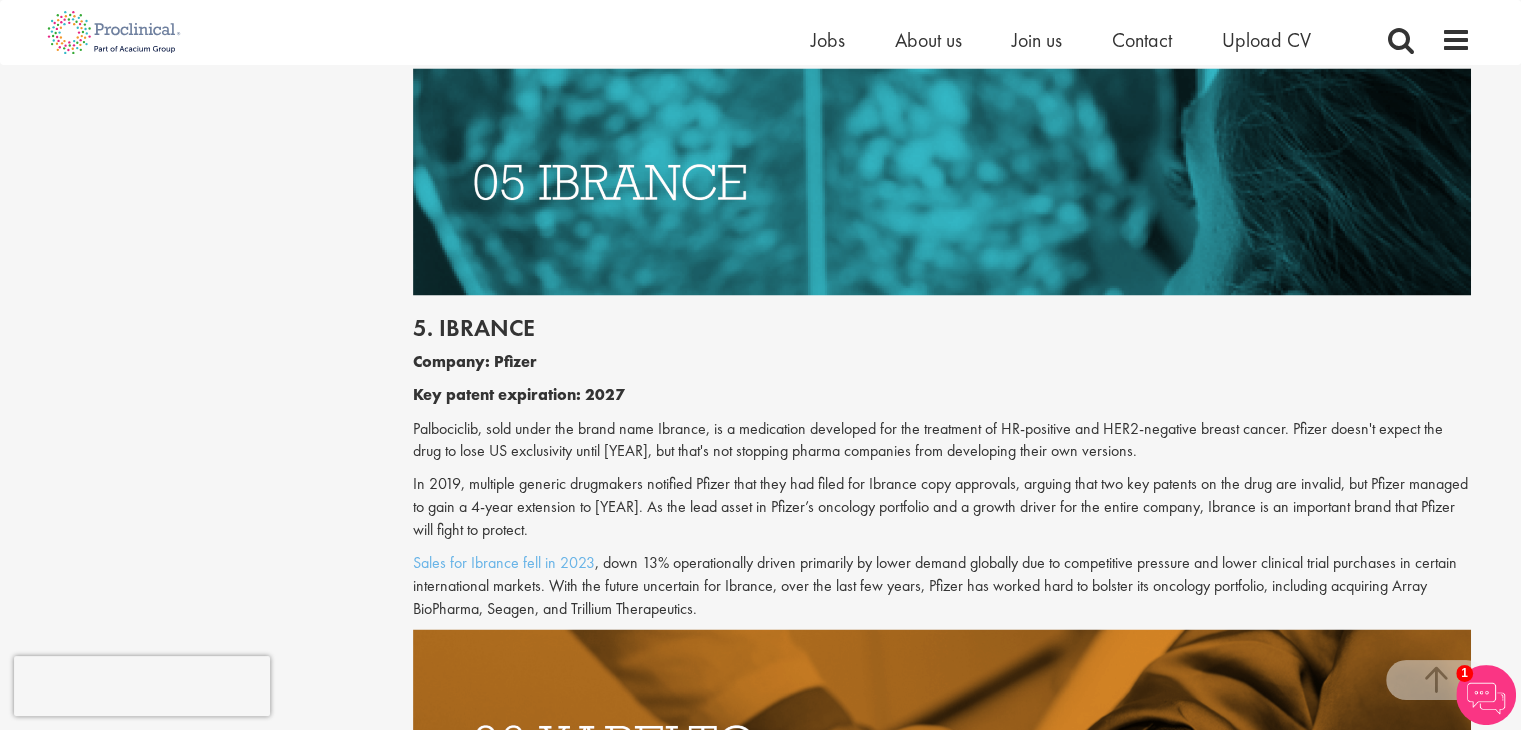 scroll, scrollTop: 3400, scrollLeft: 0, axis: vertical 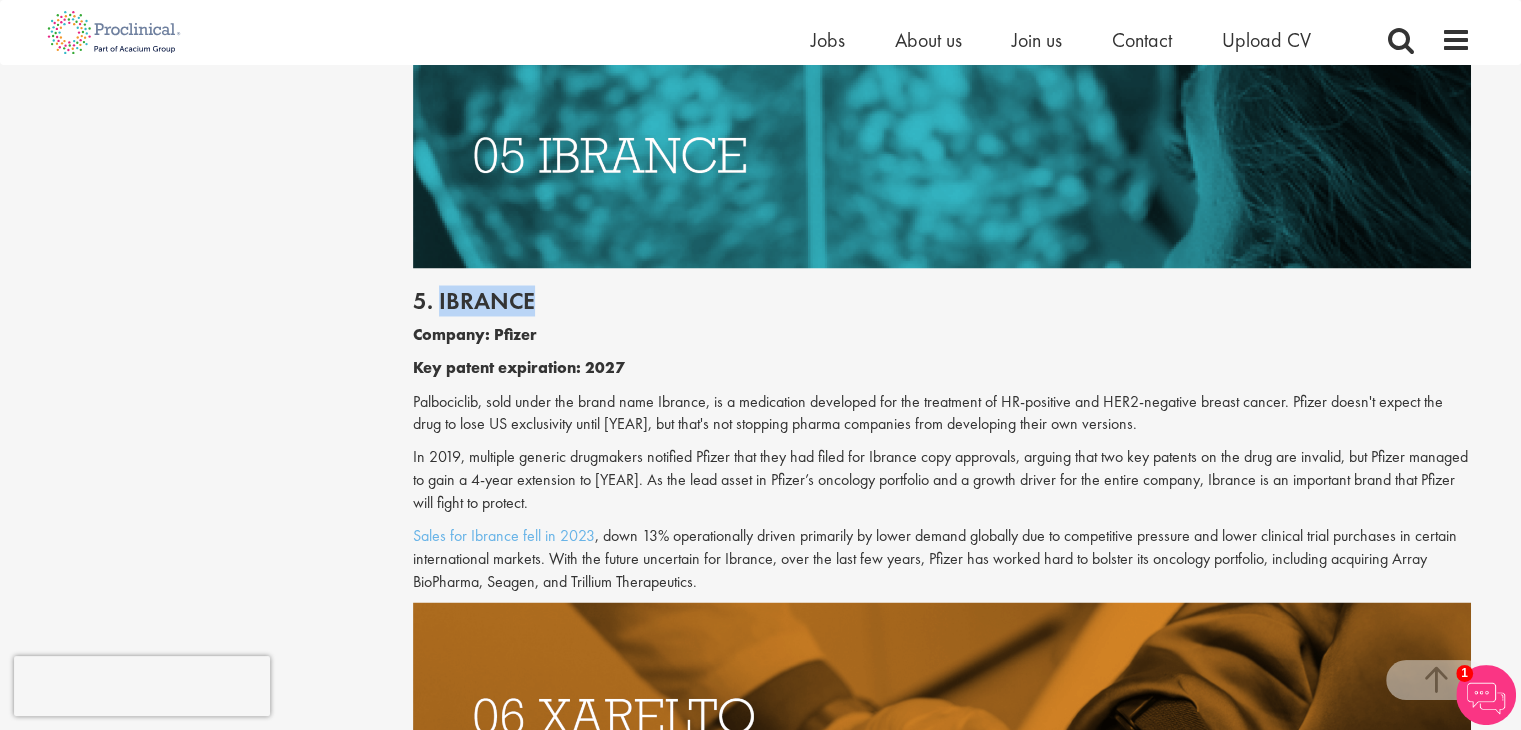 drag, startPoint x: 440, startPoint y: 302, endPoint x: 564, endPoint y: 303, distance: 124.004036 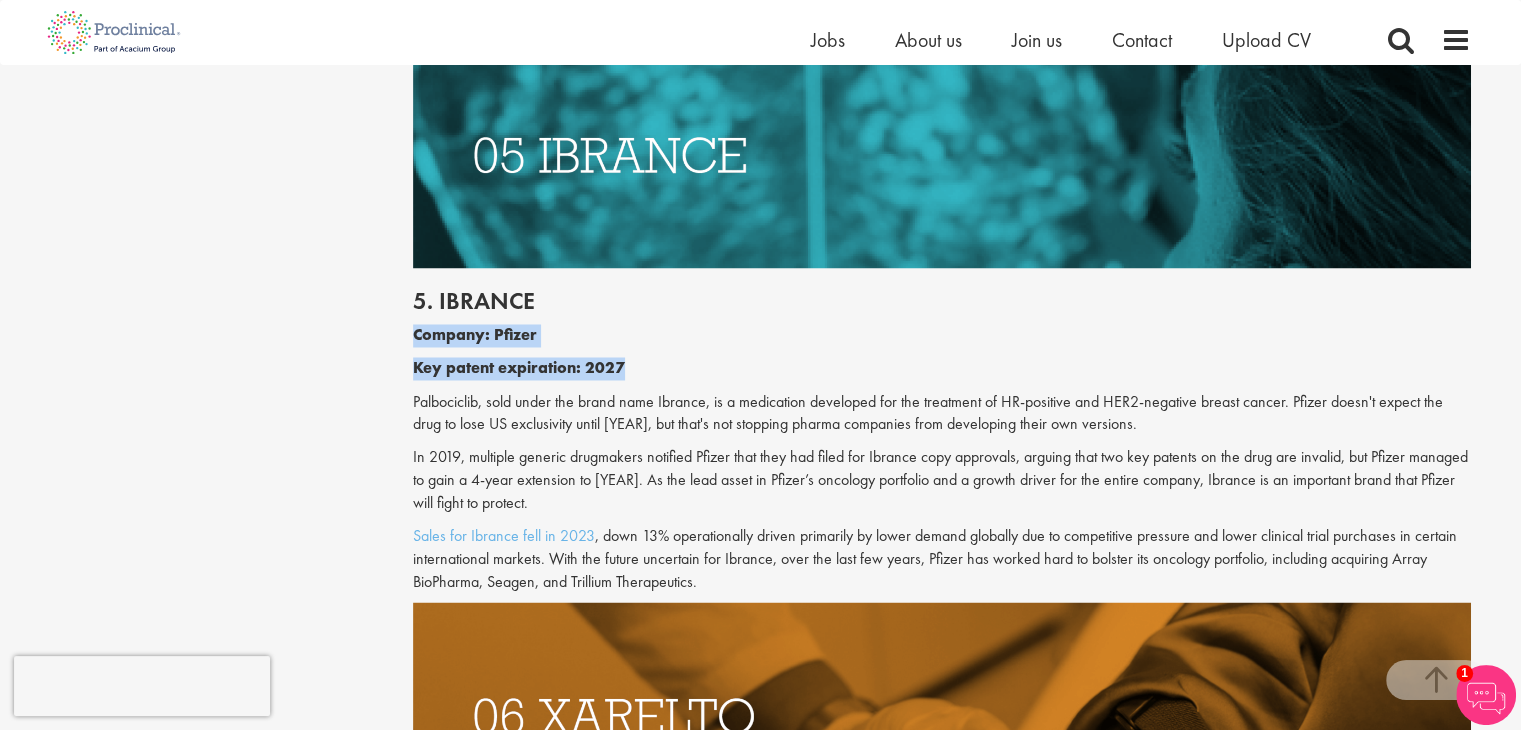 drag, startPoint x: 414, startPoint y: 335, endPoint x: 640, endPoint y: 379, distance: 230.24335 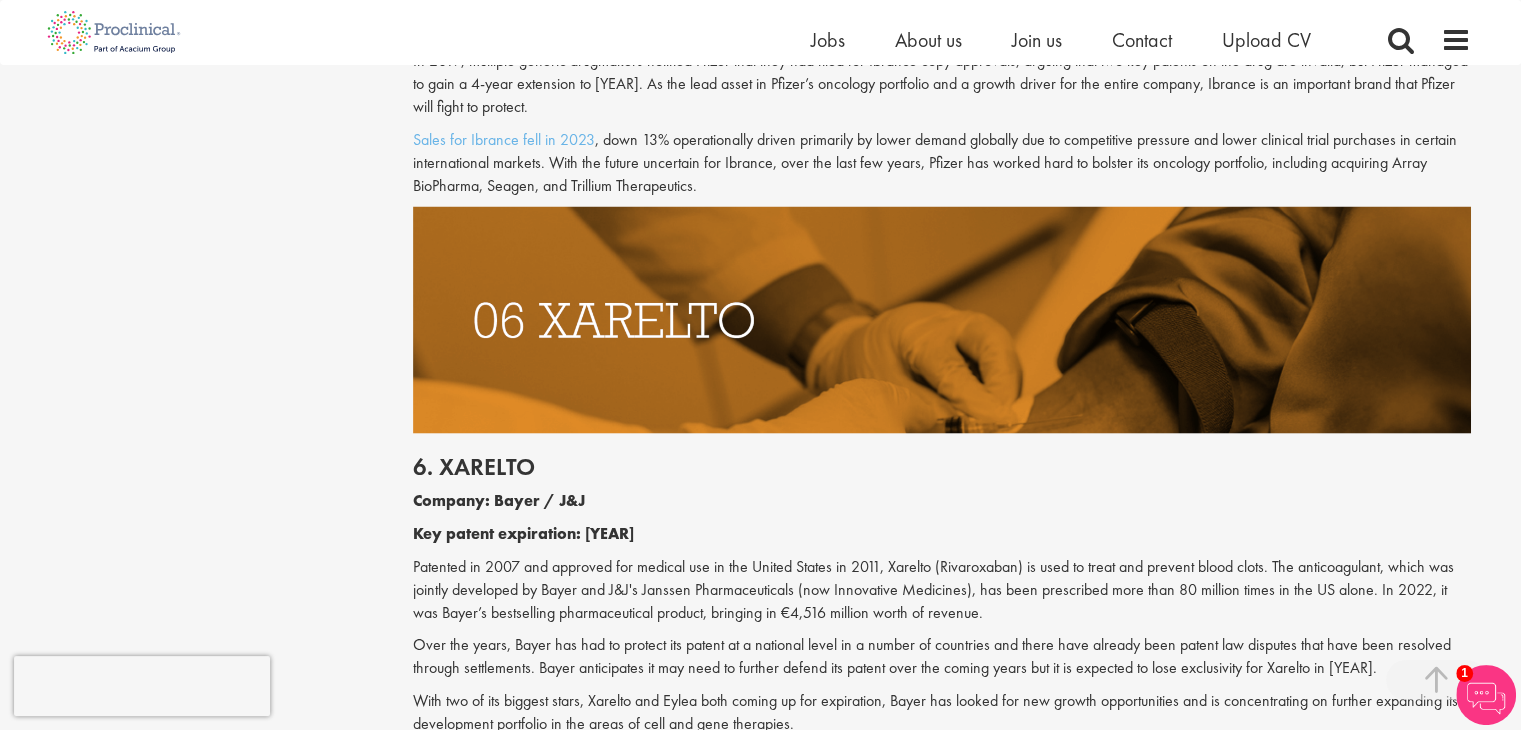scroll, scrollTop: 4000, scrollLeft: 0, axis: vertical 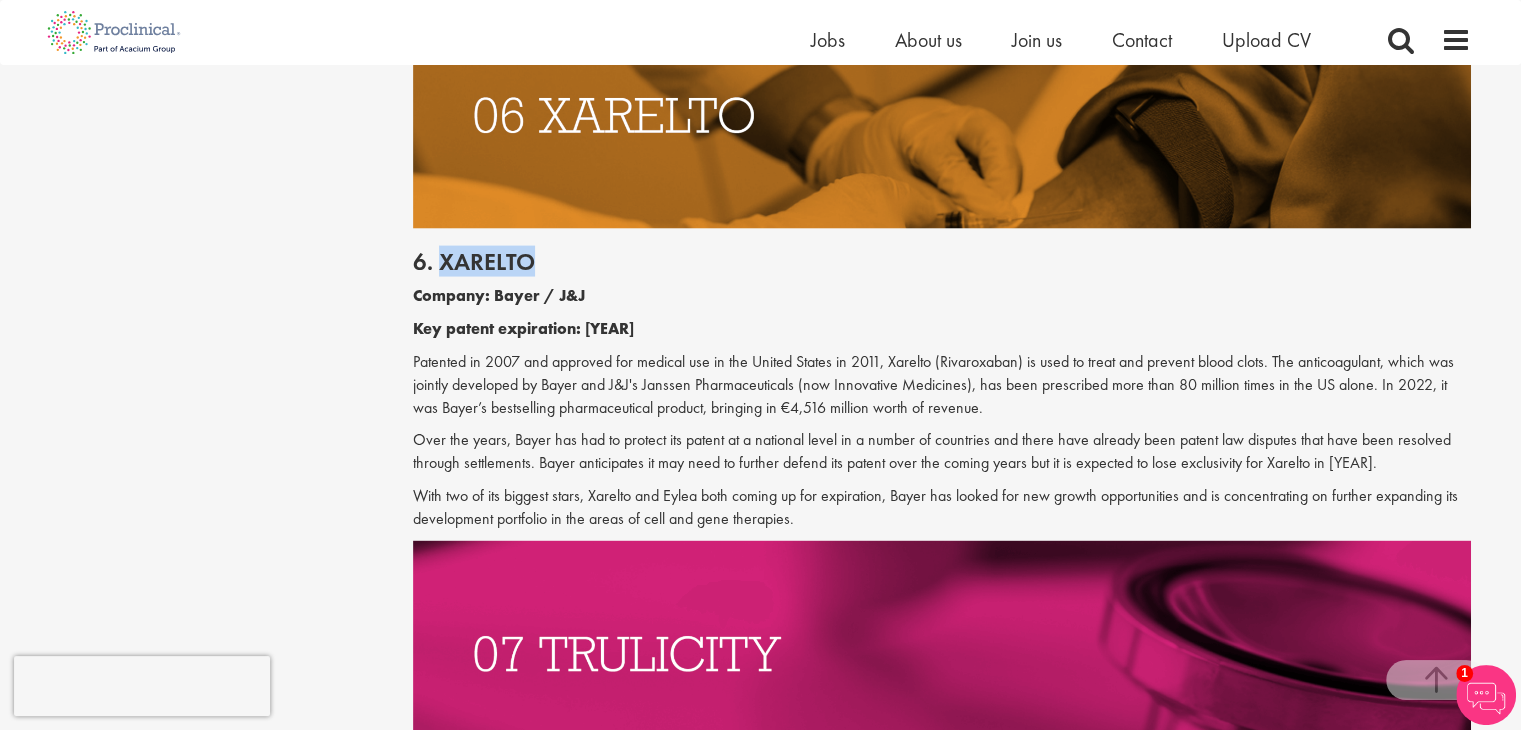drag, startPoint x: 440, startPoint y: 259, endPoint x: 650, endPoint y: 270, distance: 210.2879 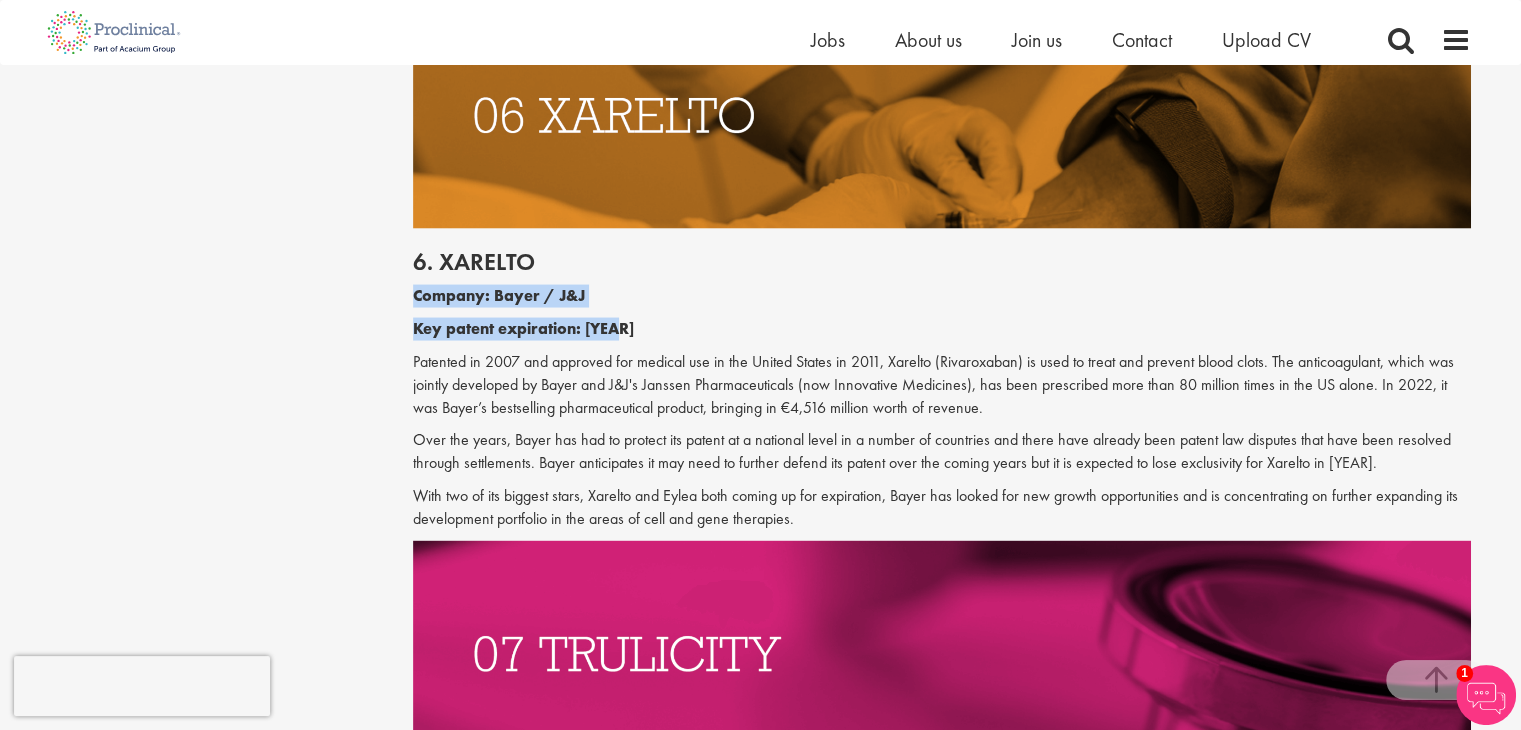 drag, startPoint x: 415, startPoint y: 299, endPoint x: 626, endPoint y: 340, distance: 214.9465 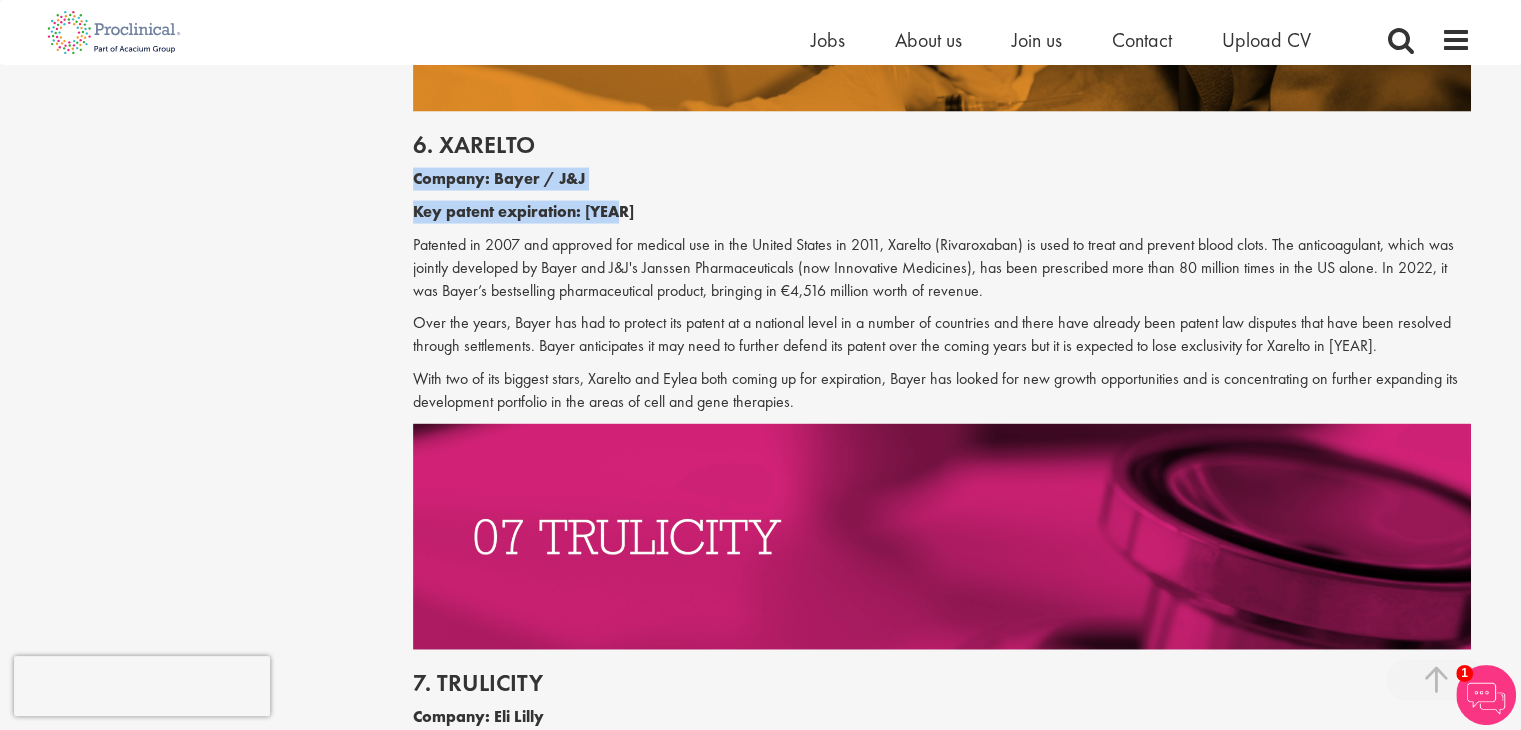 scroll, scrollTop: 4400, scrollLeft: 0, axis: vertical 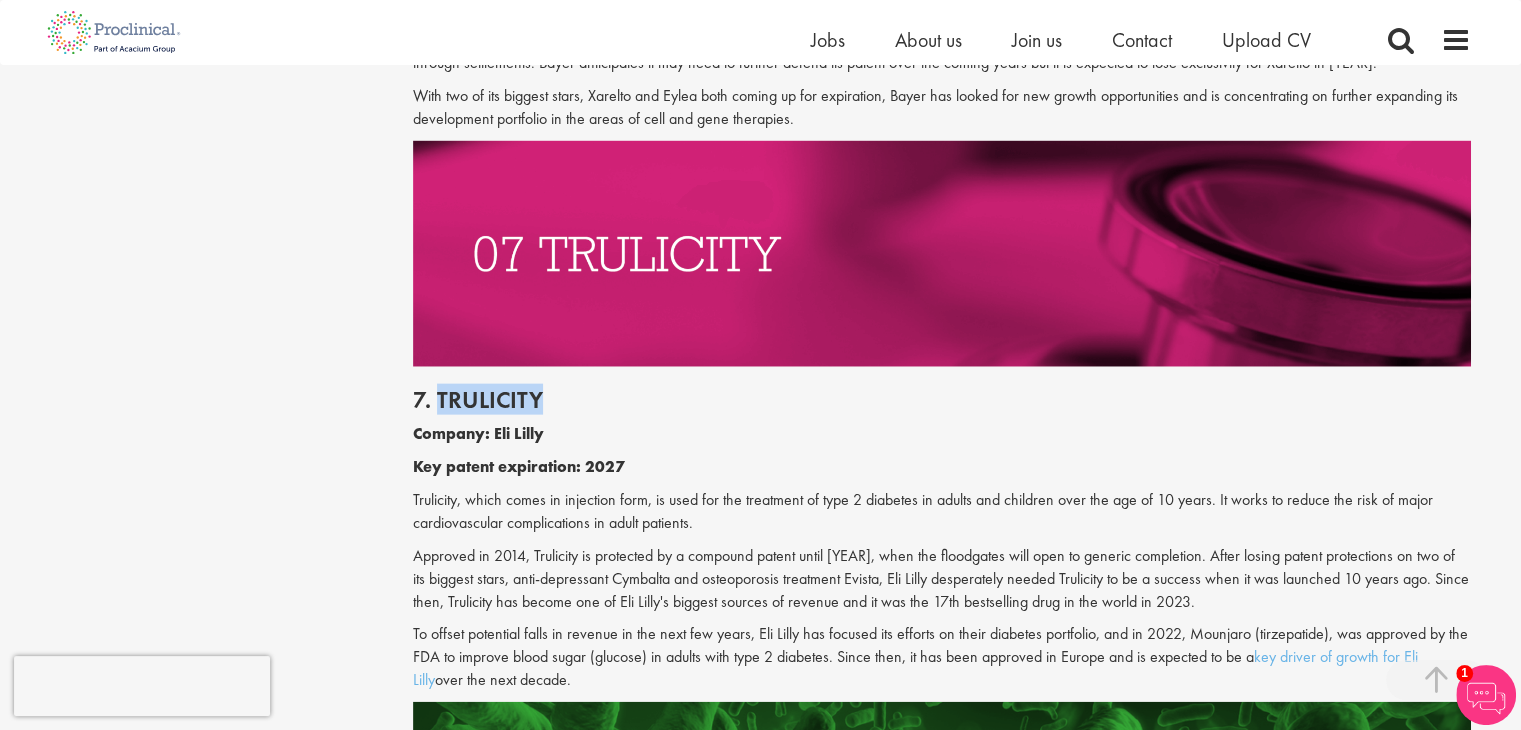 drag, startPoint x: 435, startPoint y: 400, endPoint x: 546, endPoint y: 400, distance: 111 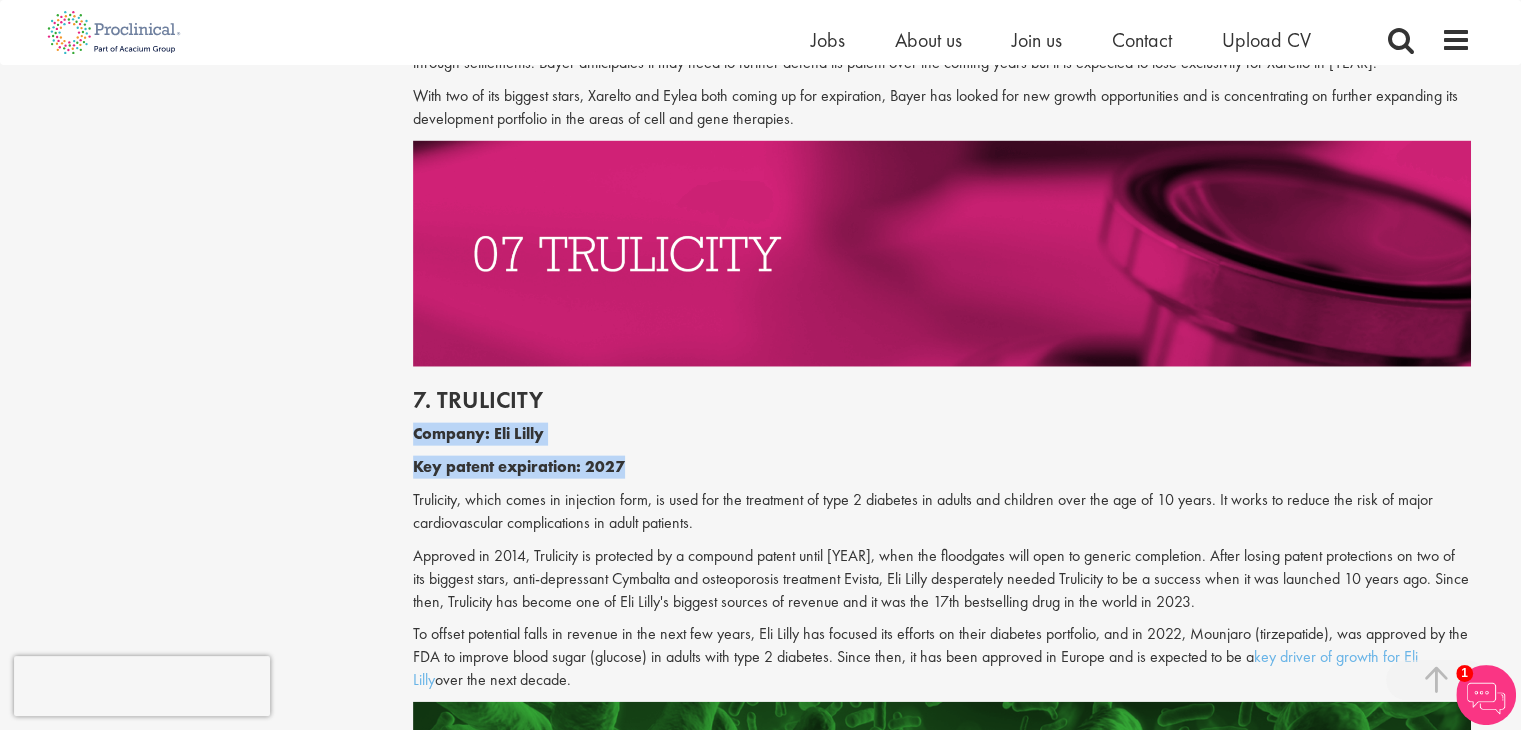 drag, startPoint x: 412, startPoint y: 429, endPoint x: 621, endPoint y: 461, distance: 211.43556 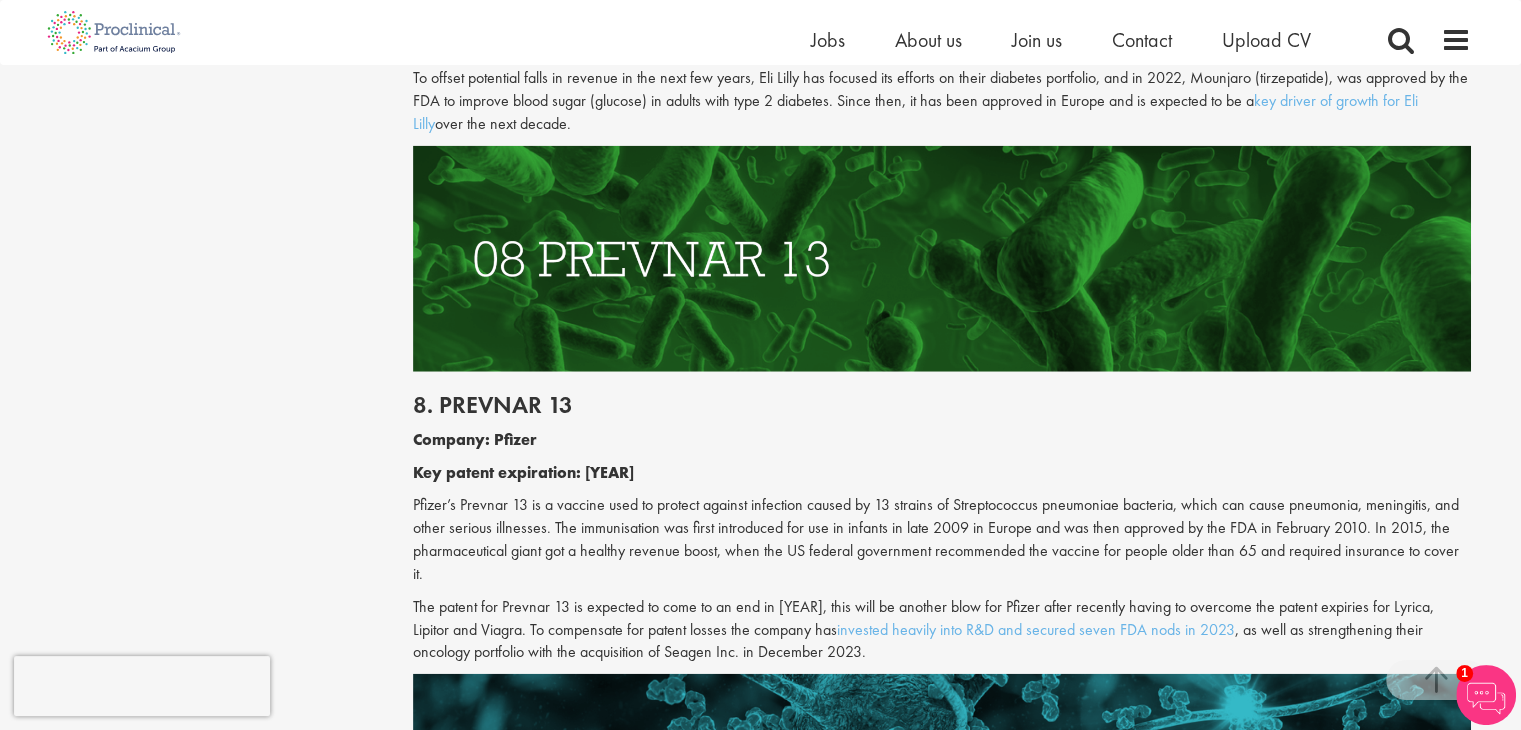 scroll, scrollTop: 5100, scrollLeft: 0, axis: vertical 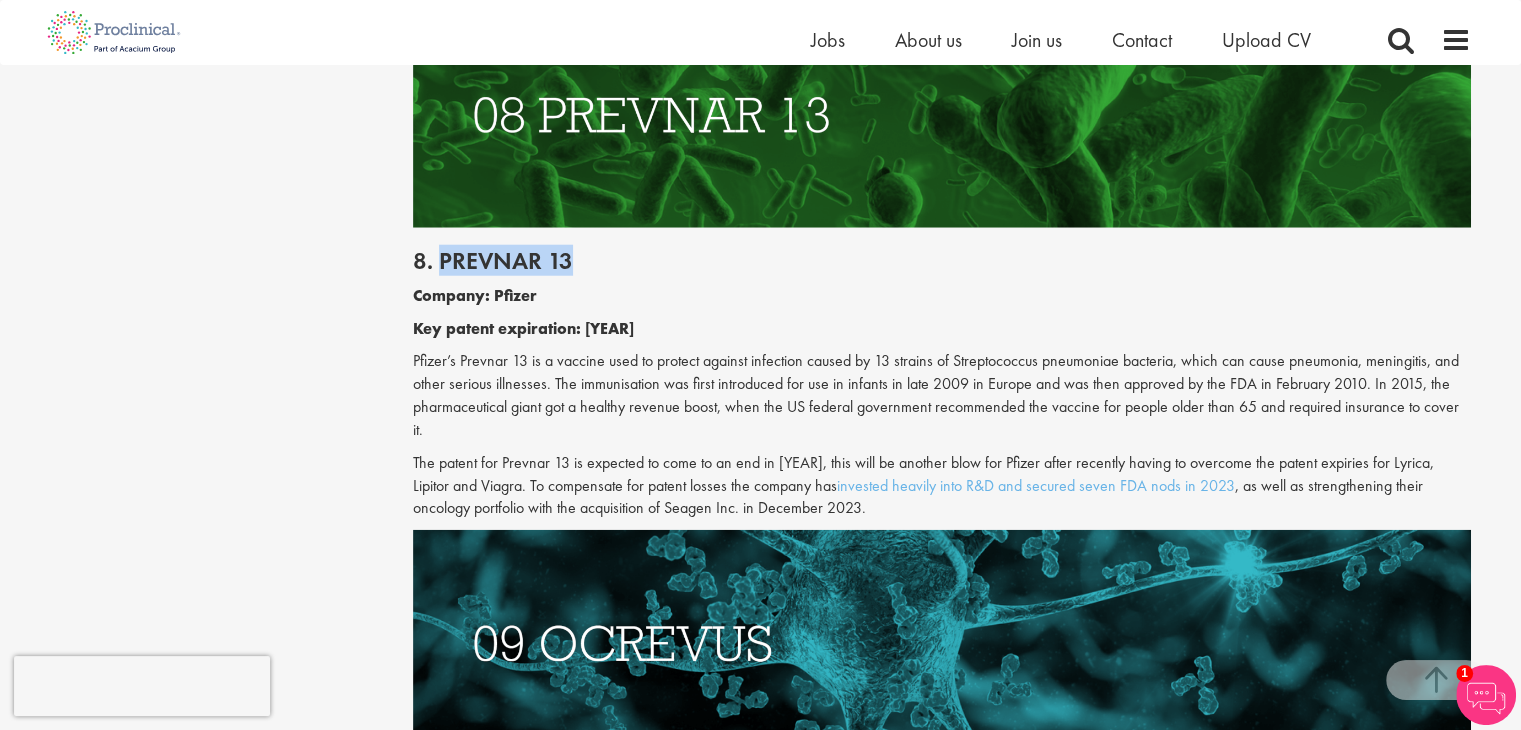 drag, startPoint x: 442, startPoint y: 262, endPoint x: 597, endPoint y: 275, distance: 155.5442 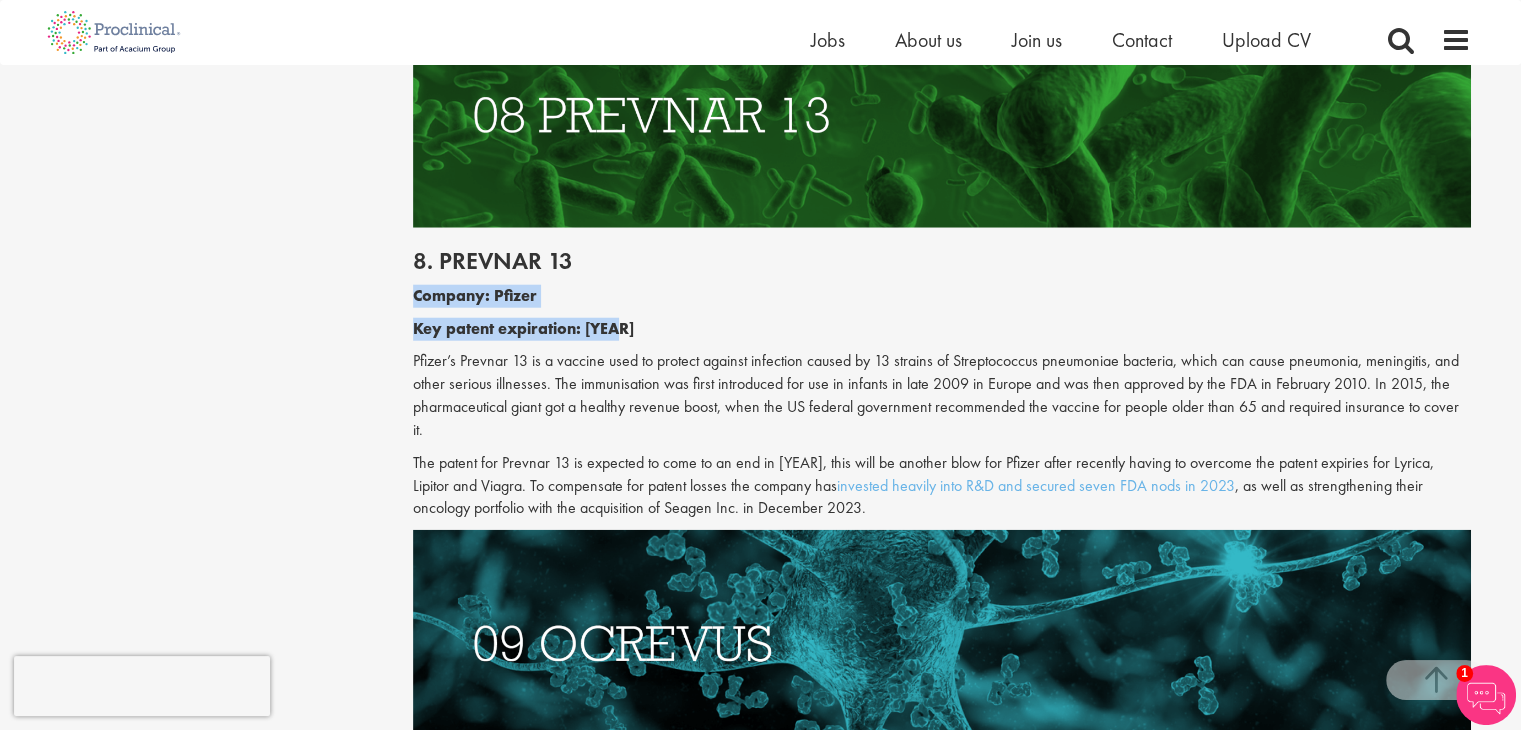 drag, startPoint x: 416, startPoint y: 295, endPoint x: 624, endPoint y: 316, distance: 209.0574 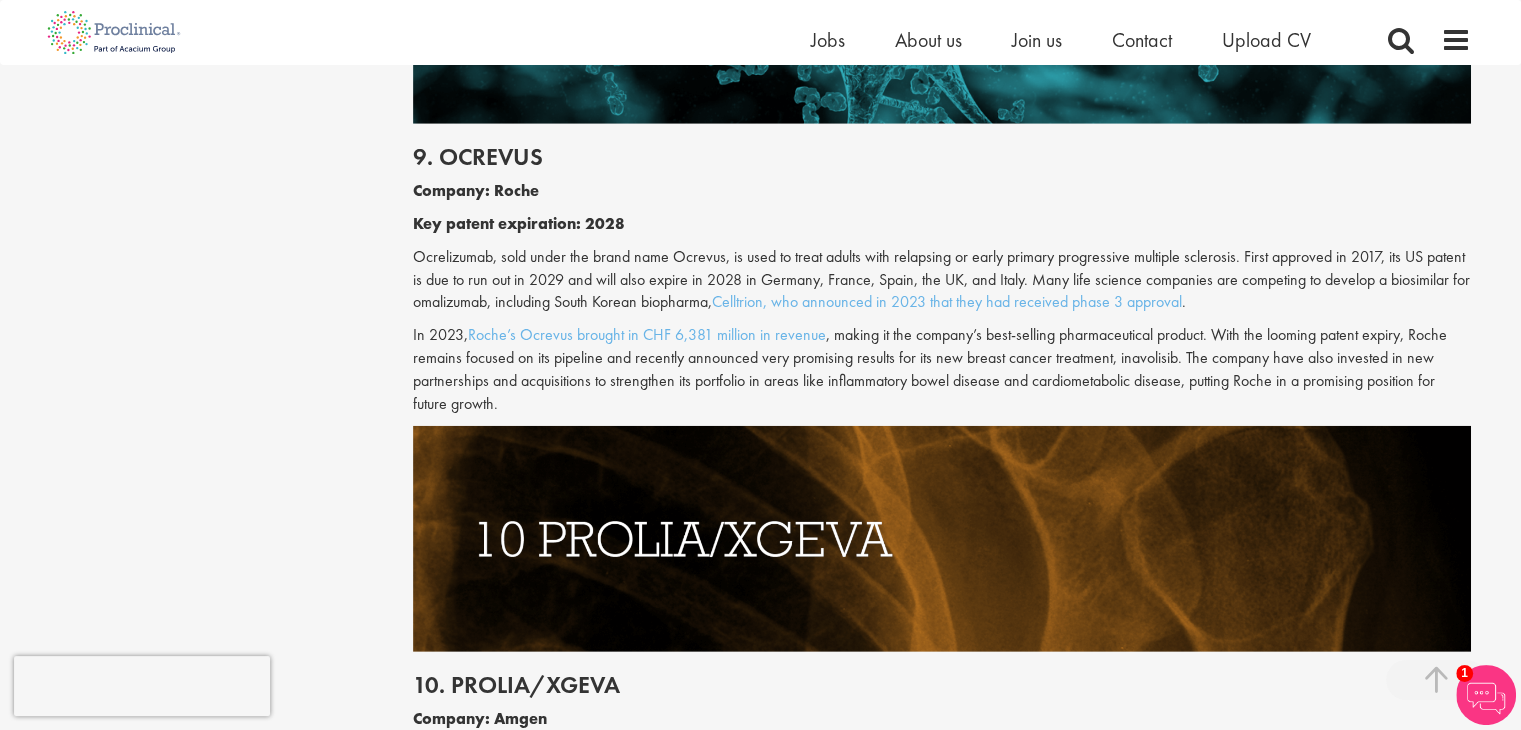 scroll, scrollTop: 5700, scrollLeft: 0, axis: vertical 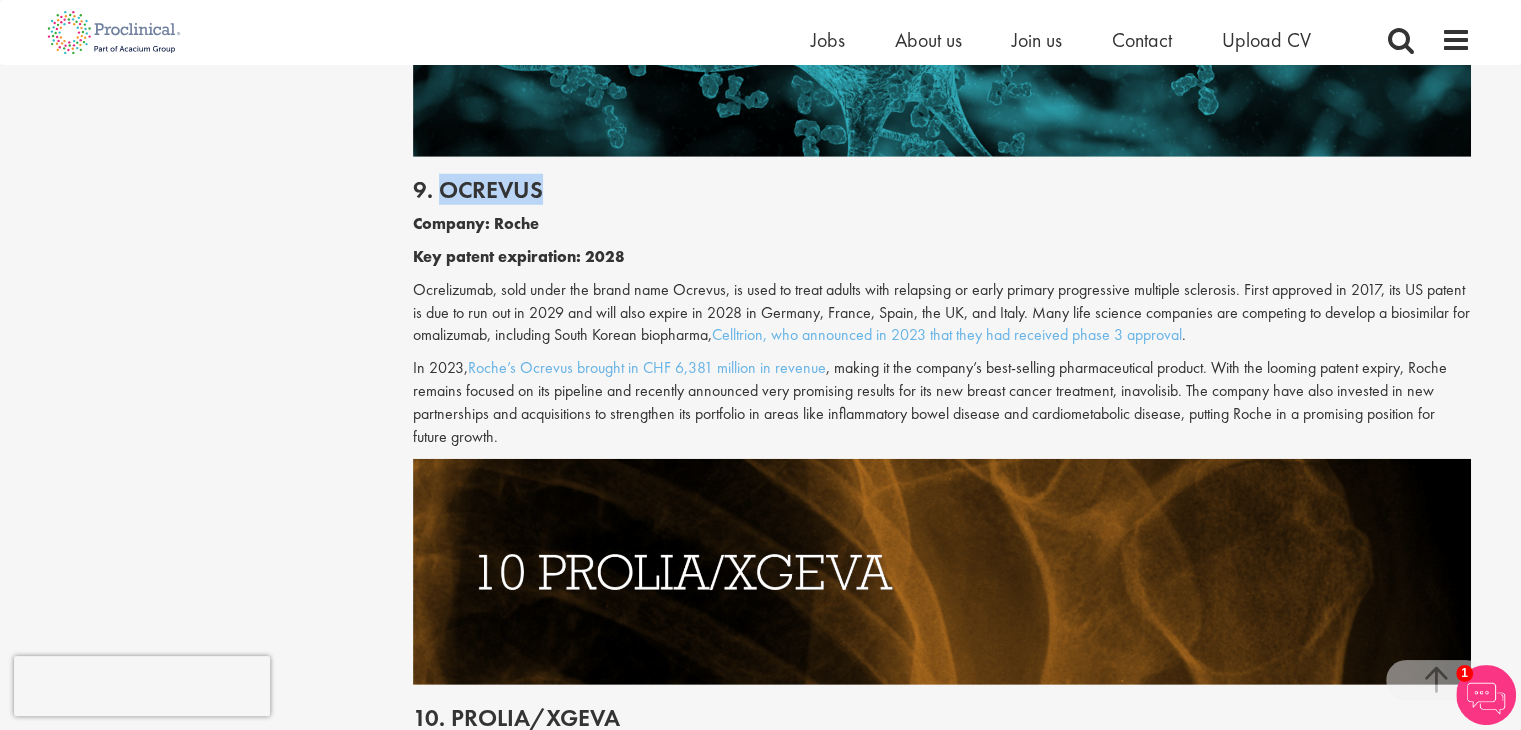drag, startPoint x: 439, startPoint y: 169, endPoint x: 564, endPoint y: 173, distance: 125.06398 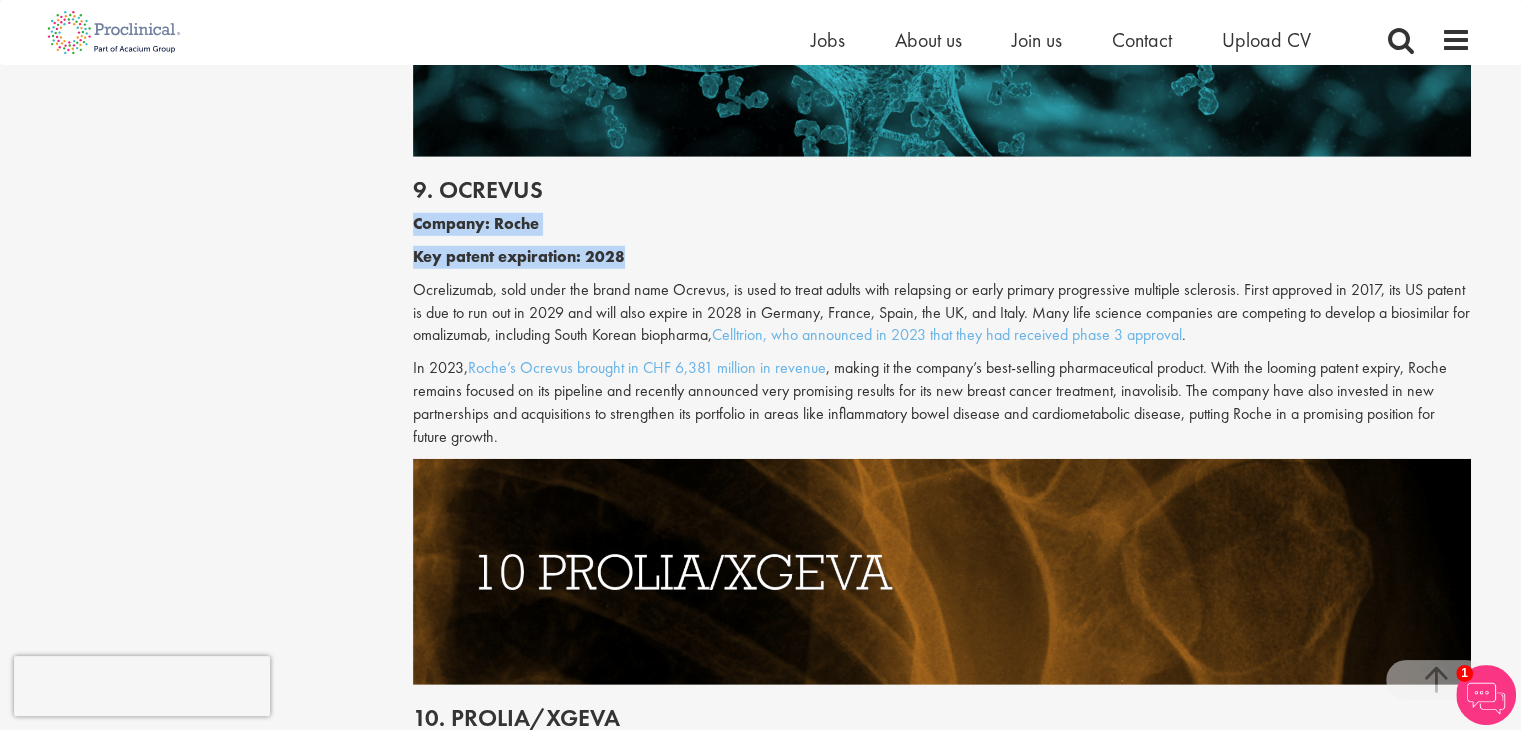 drag, startPoint x: 414, startPoint y: 203, endPoint x: 629, endPoint y: 223, distance: 215.92822 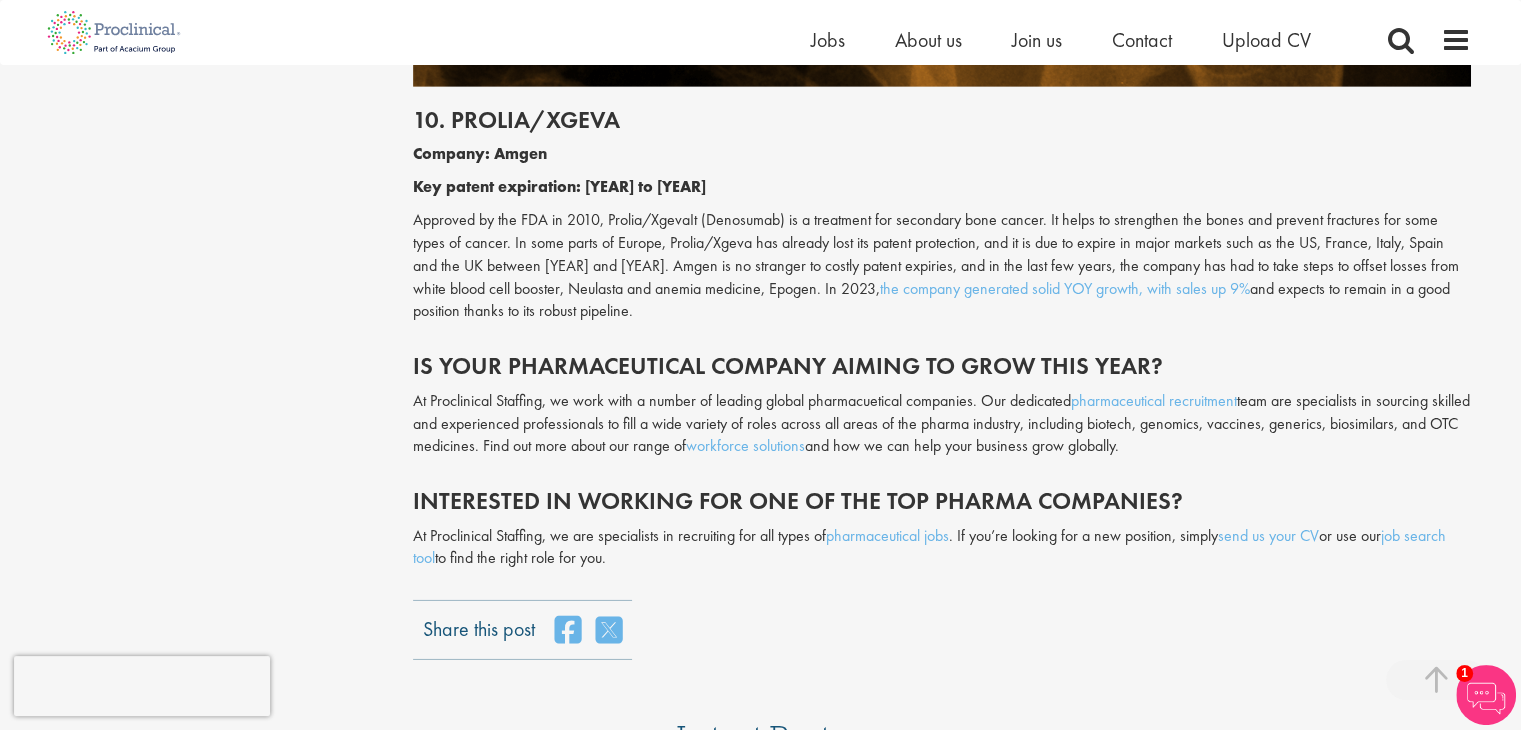 scroll, scrollTop: 6300, scrollLeft: 0, axis: vertical 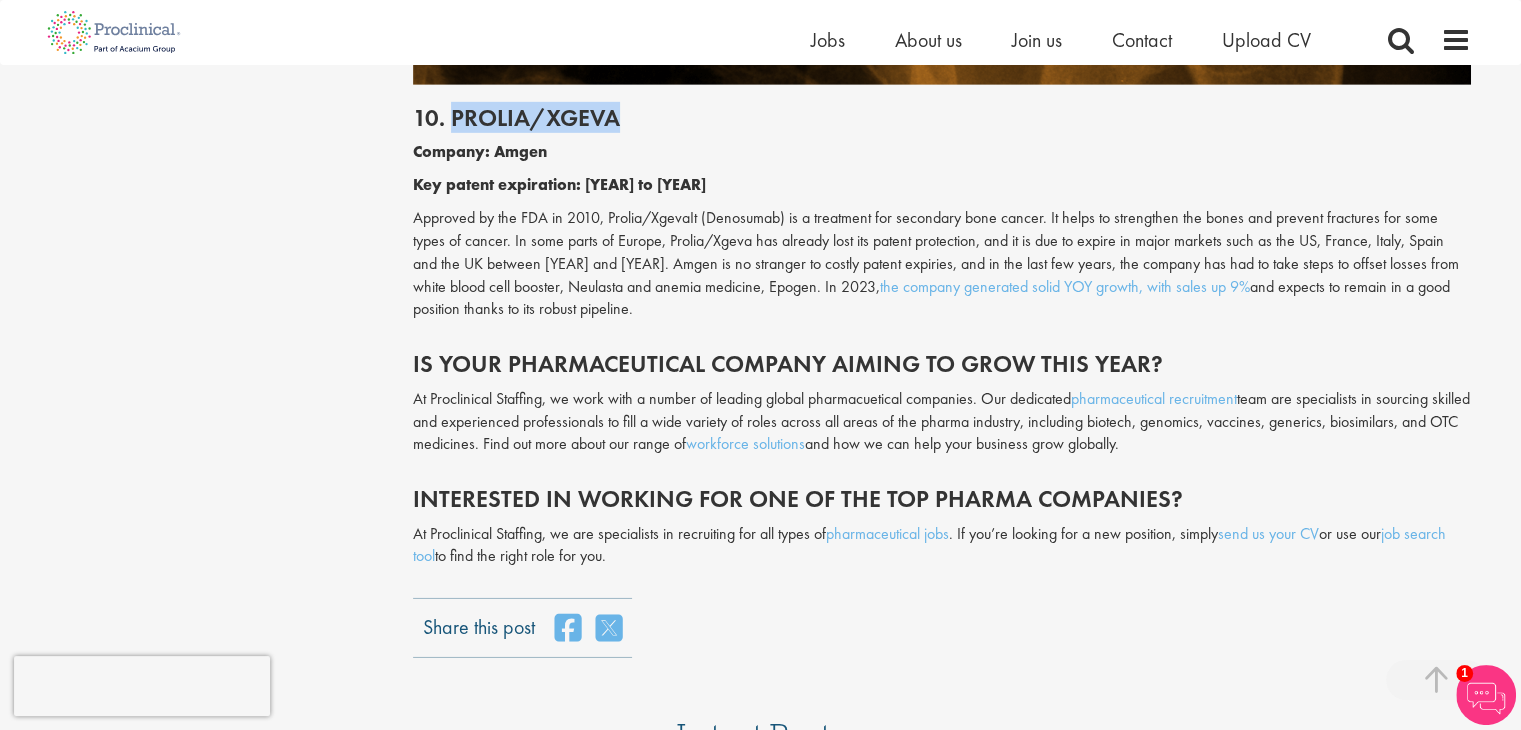 drag, startPoint x: 453, startPoint y: 87, endPoint x: 624, endPoint y: 105, distance: 171.94476 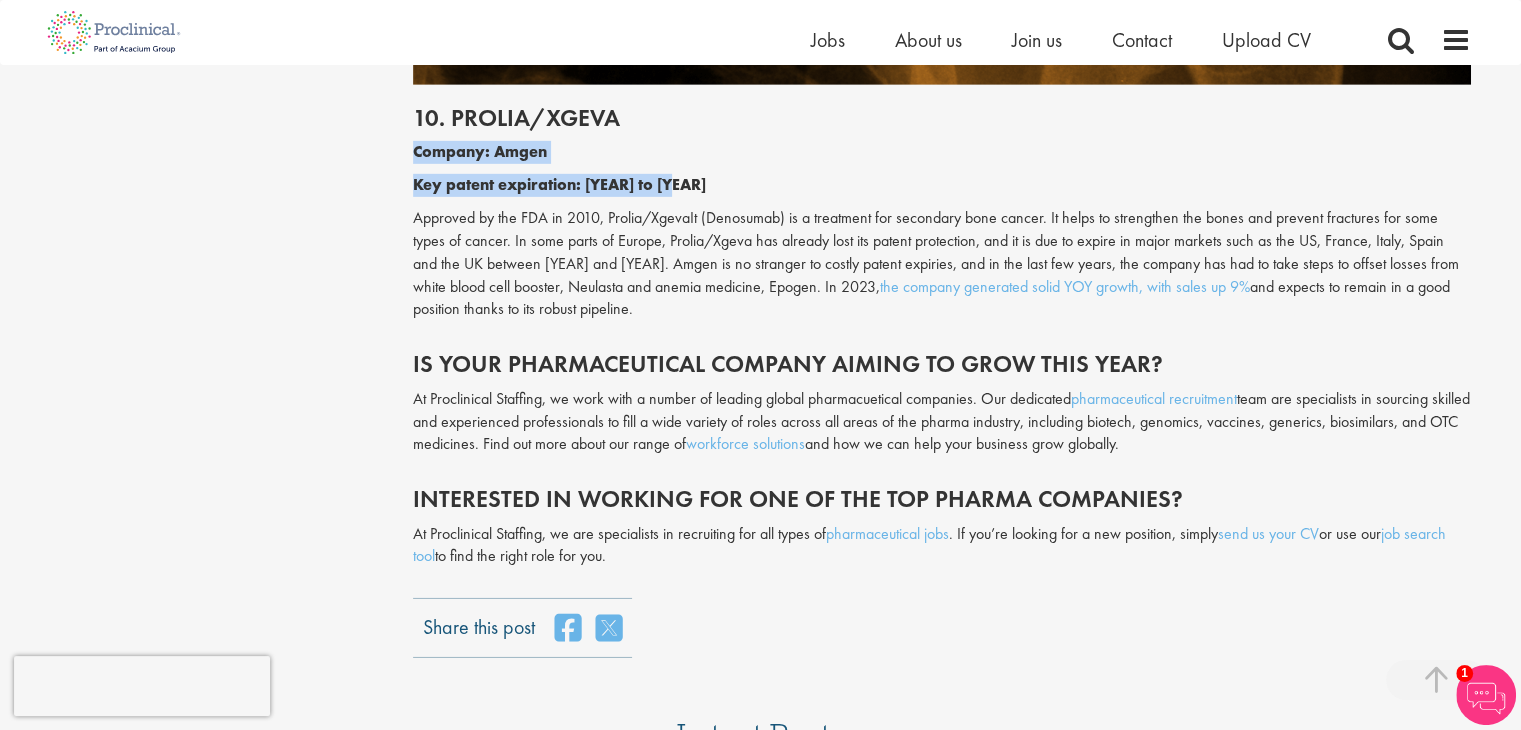 drag, startPoint x: 416, startPoint y: 130, endPoint x: 696, endPoint y: 171, distance: 282.98587 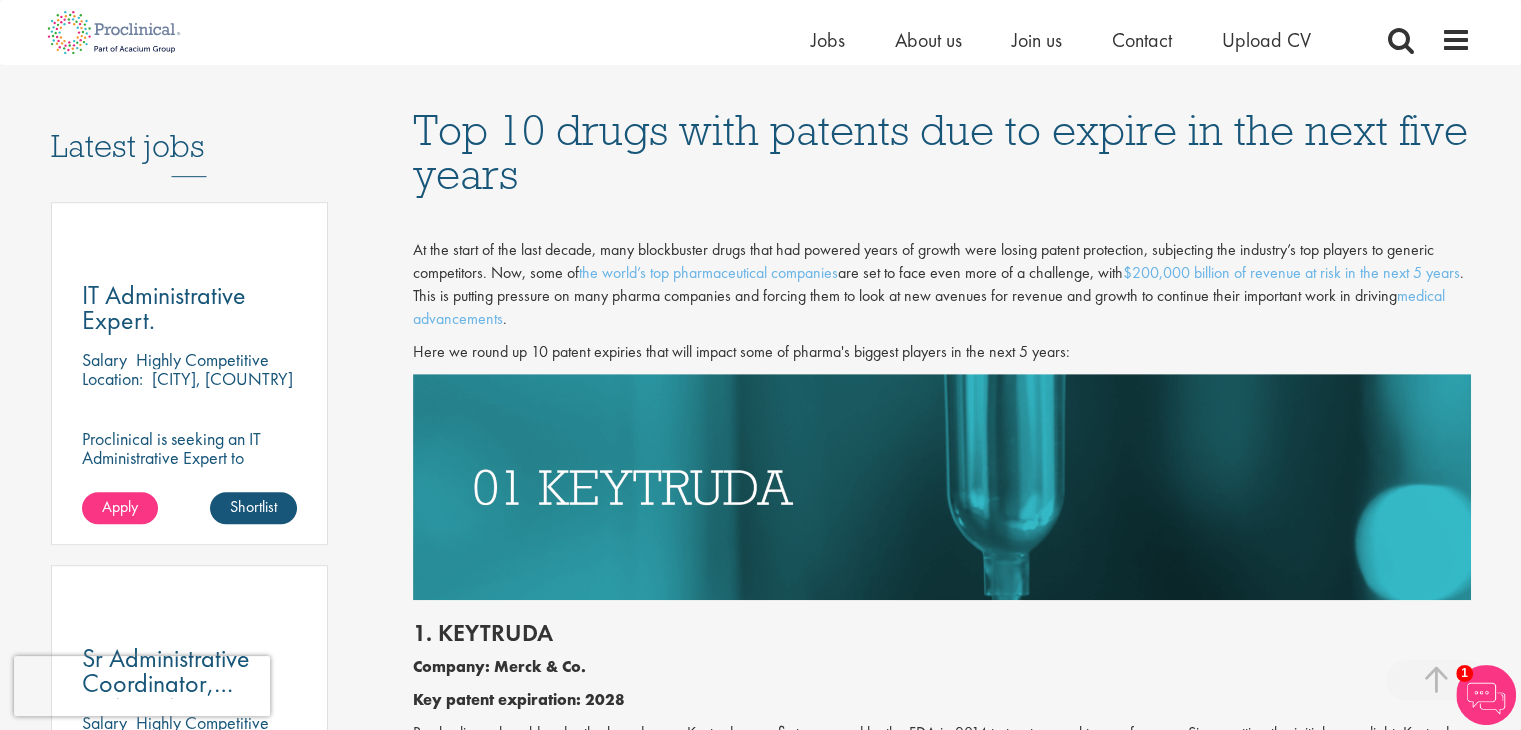scroll, scrollTop: 900, scrollLeft: 0, axis: vertical 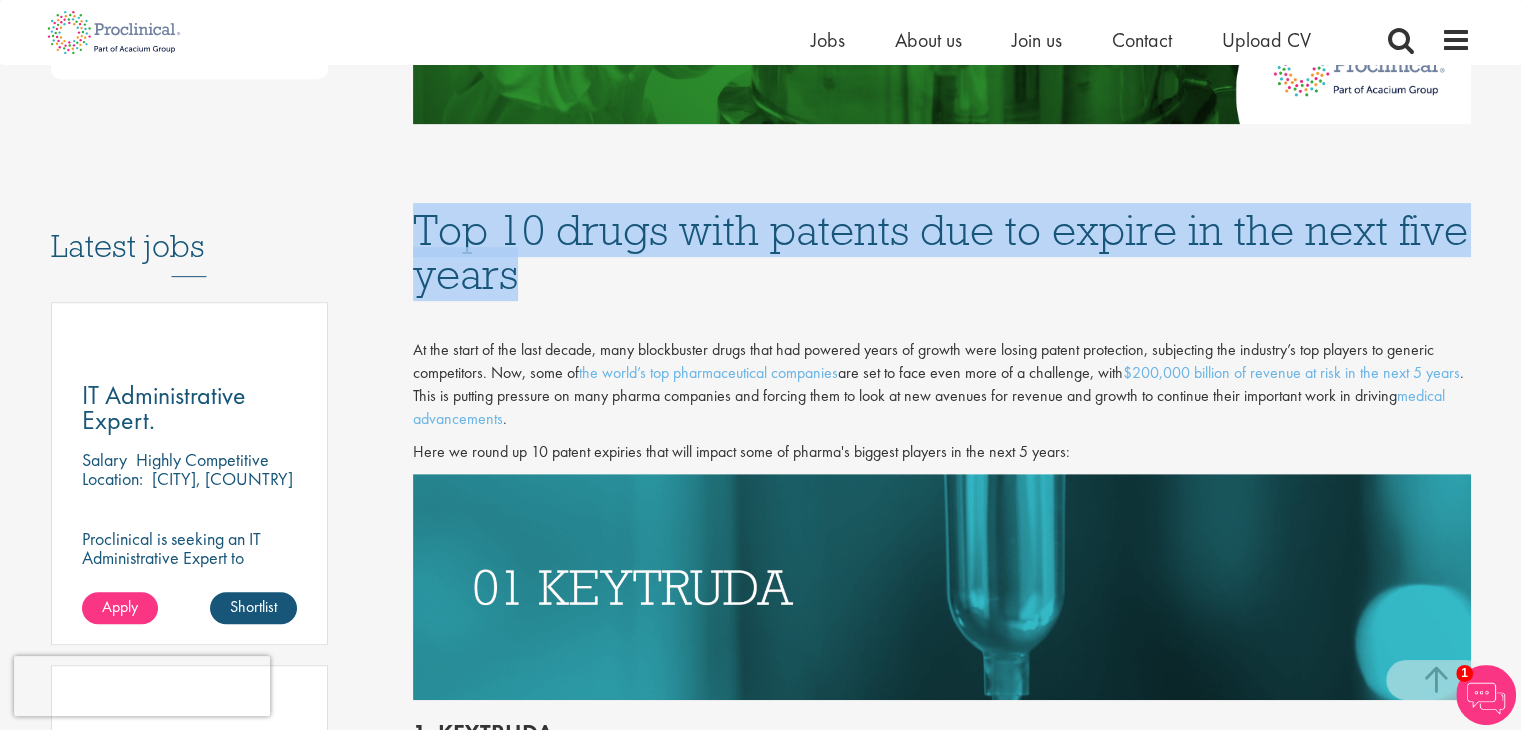drag, startPoint x: 417, startPoint y: 234, endPoint x: 522, endPoint y: 289, distance: 118.5327 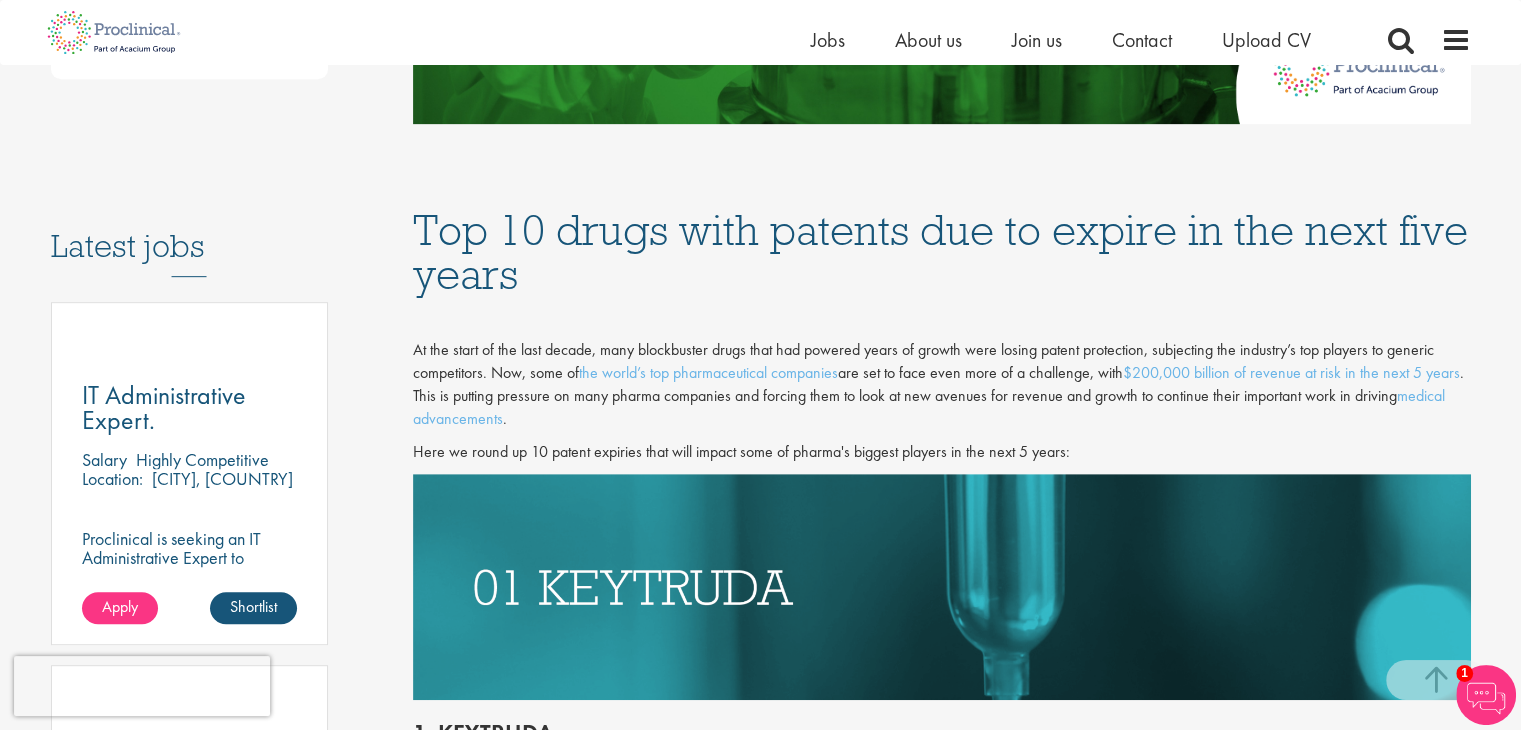 click on "At the start of the last decade, many blockbuster drugs that had powered years of growth were losing patent protection, subjecting the industry’s top players to generic competitors. Now, some of  the world’s top pharmaceutical companies  are set to face even more of a challenge, with  $200,000 billion of revenue at risk in the next 5 years . This is putting pressure on many pharma companies and forcing them to look at new avenues for revenue and growth to continue their important work in driving  medical advancements ." at bounding box center [938, 384] 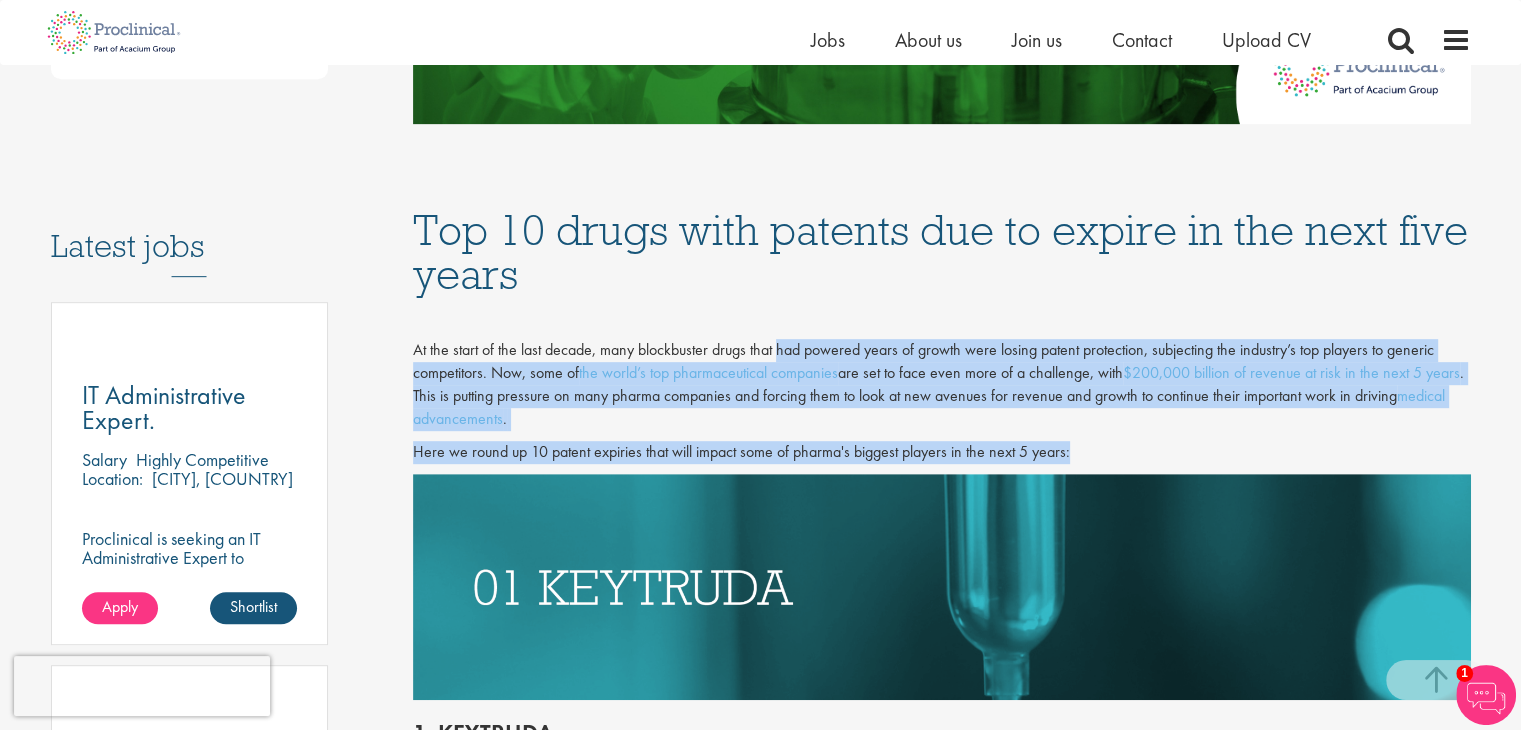 drag, startPoint x: 778, startPoint y: 341, endPoint x: 1202, endPoint y: 445, distance: 436.56845 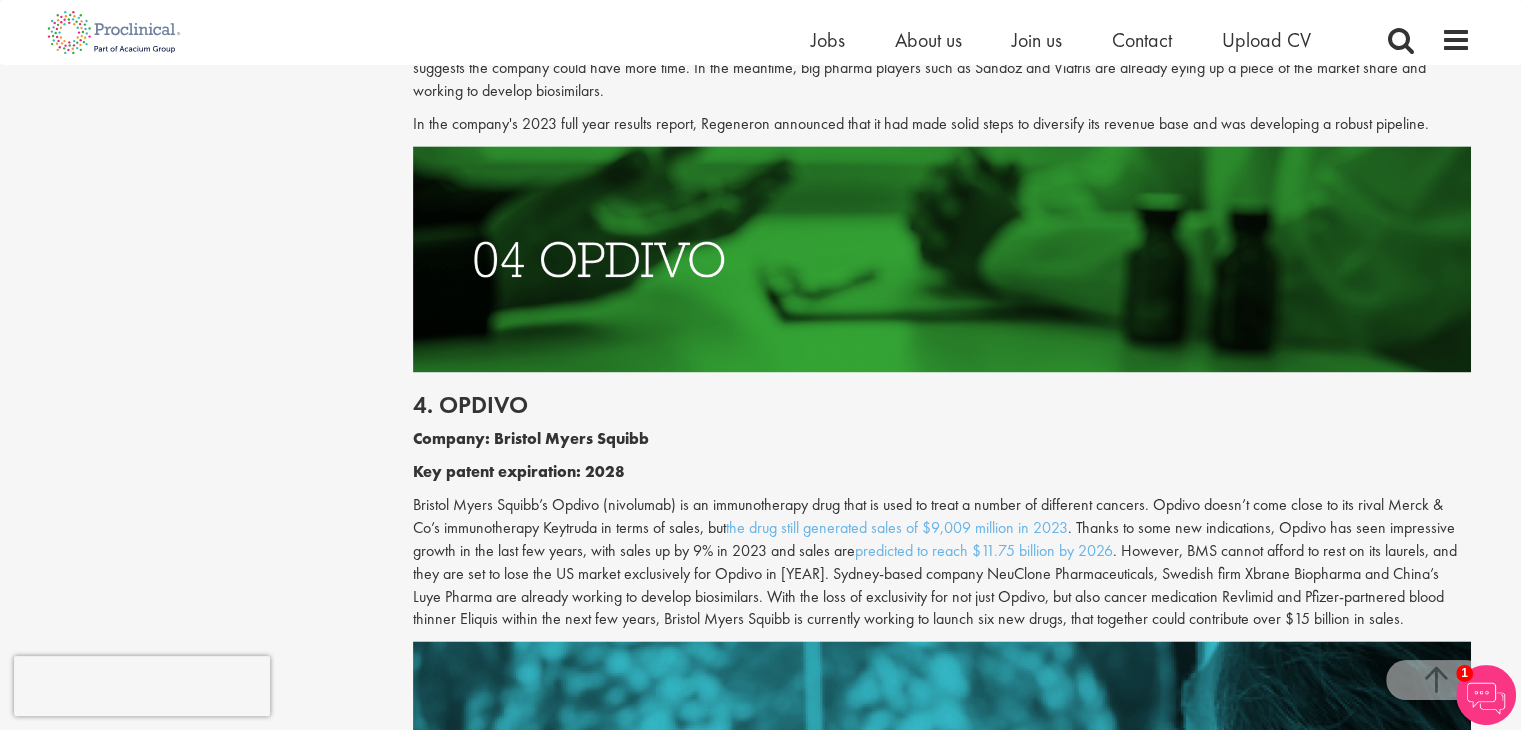 scroll, scrollTop: 3500, scrollLeft: 0, axis: vertical 